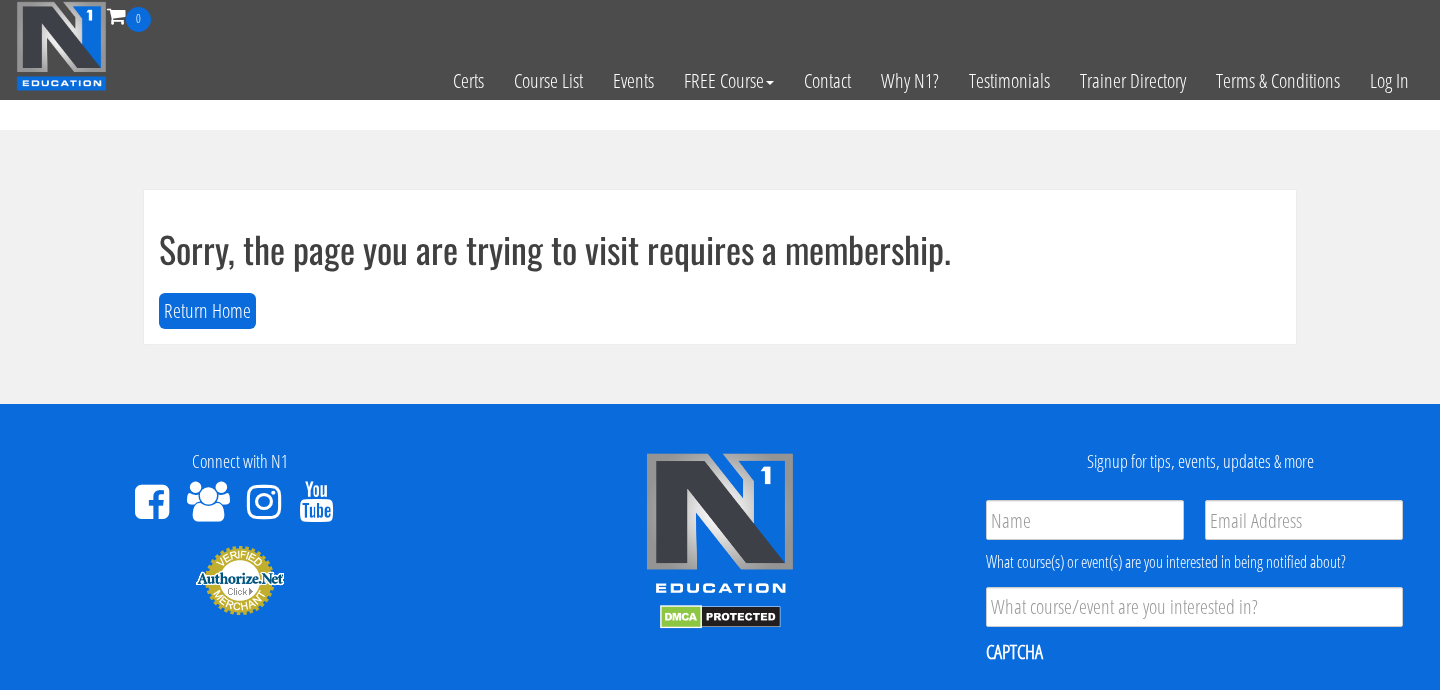 scroll, scrollTop: 0, scrollLeft: 0, axis: both 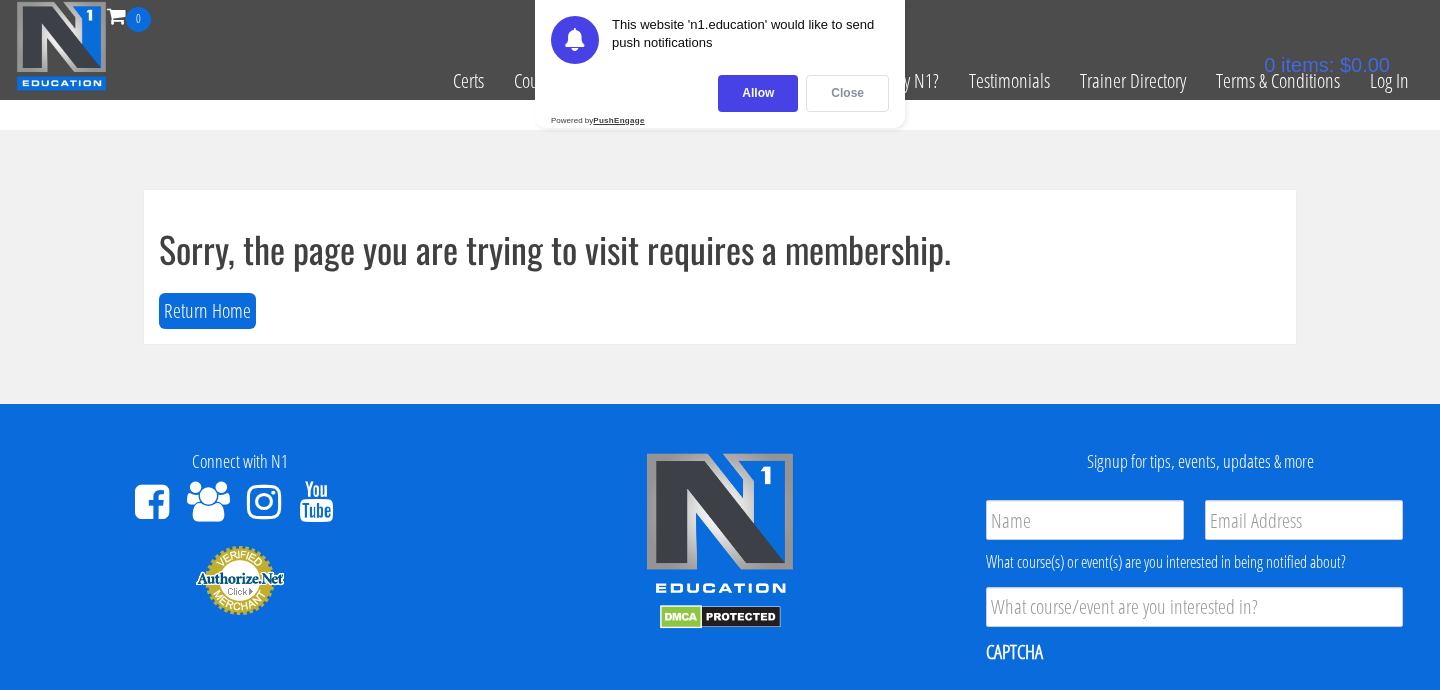 click on "Close" at bounding box center [847, 93] 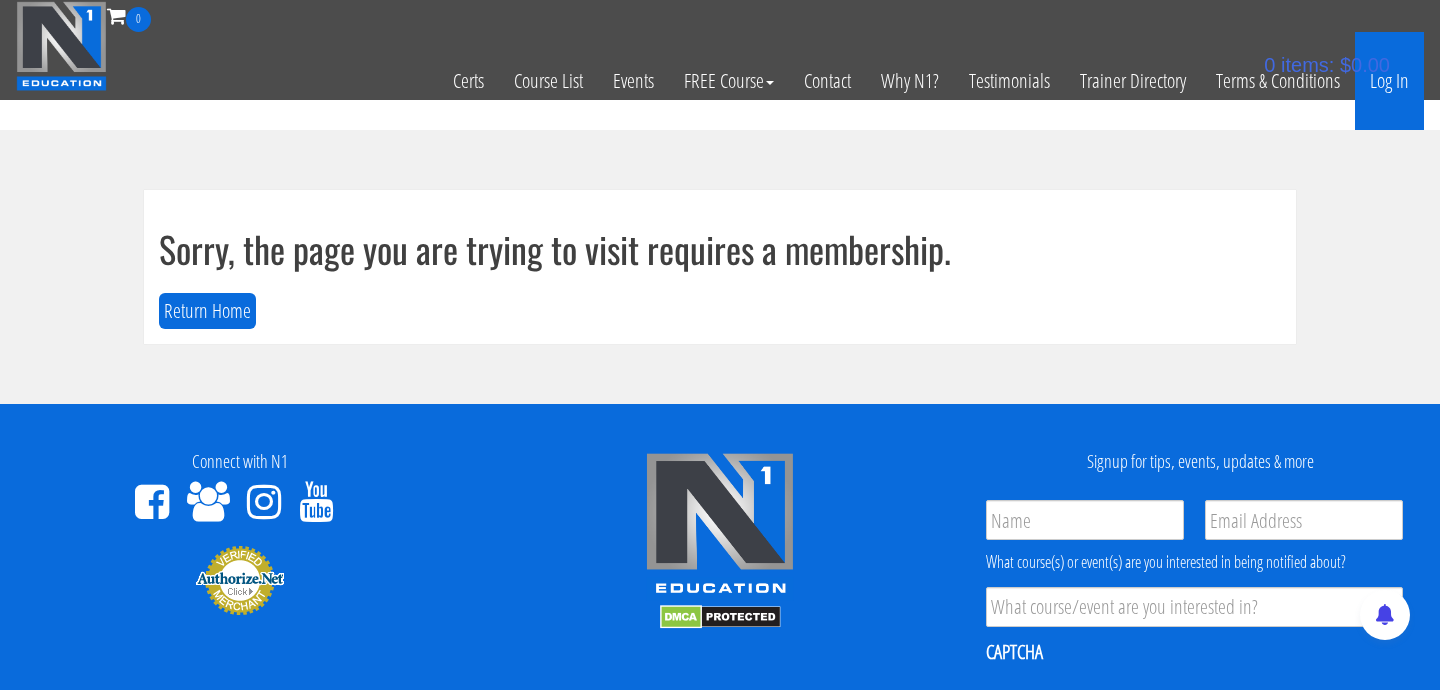 click on "Log In" at bounding box center [1389, 81] 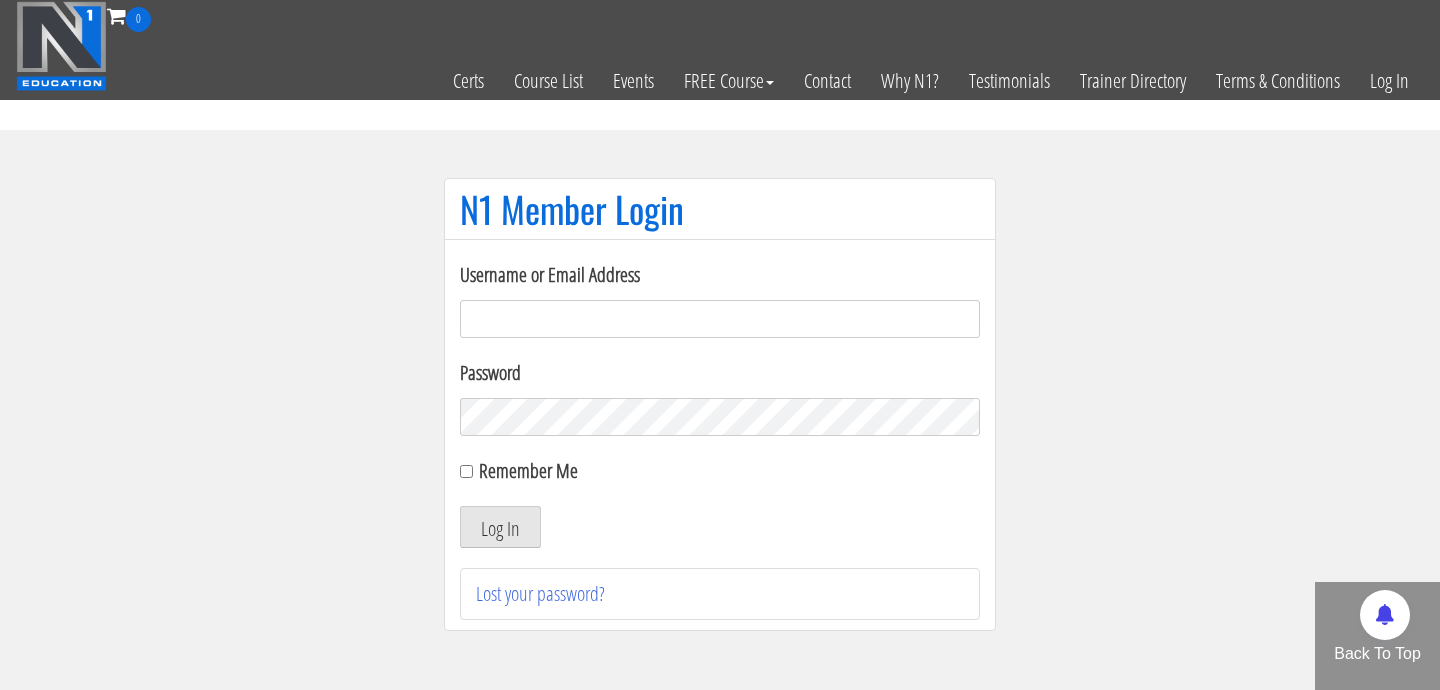 scroll, scrollTop: 0, scrollLeft: 0, axis: both 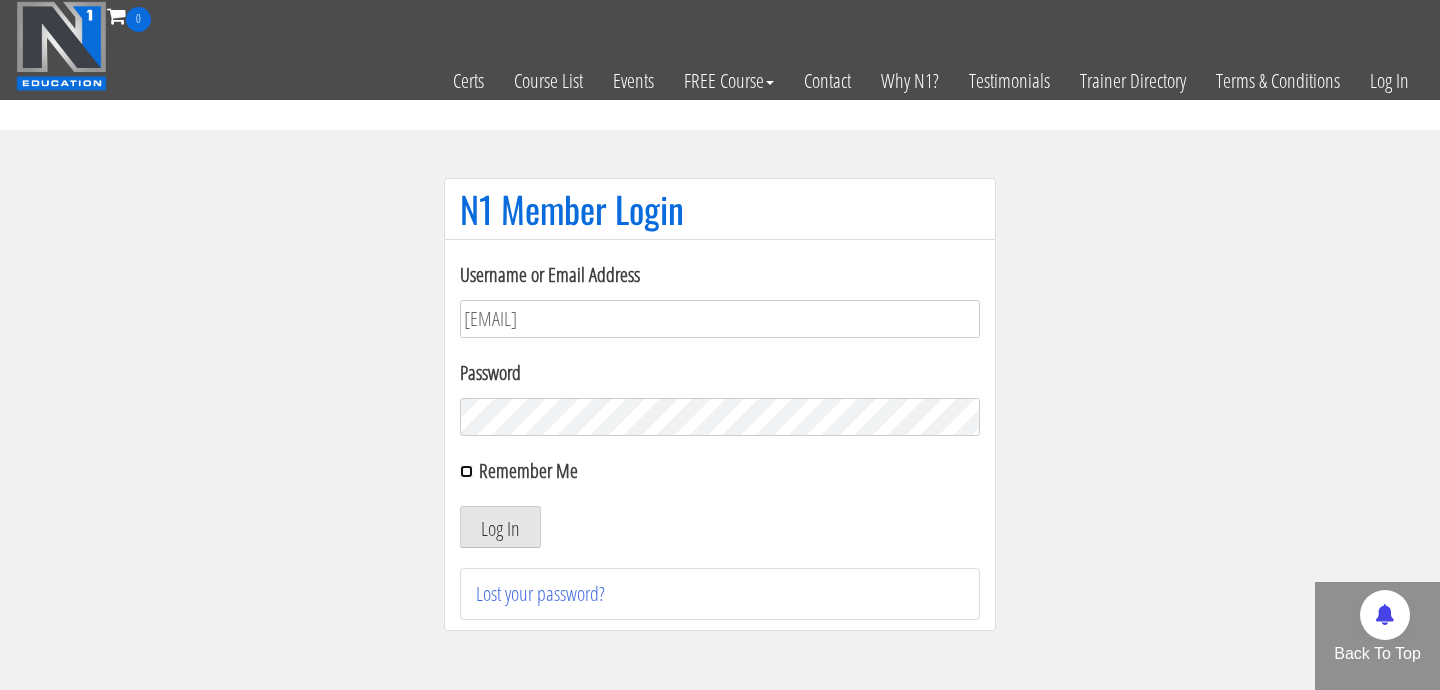 click on "Remember Me" at bounding box center (466, 471) 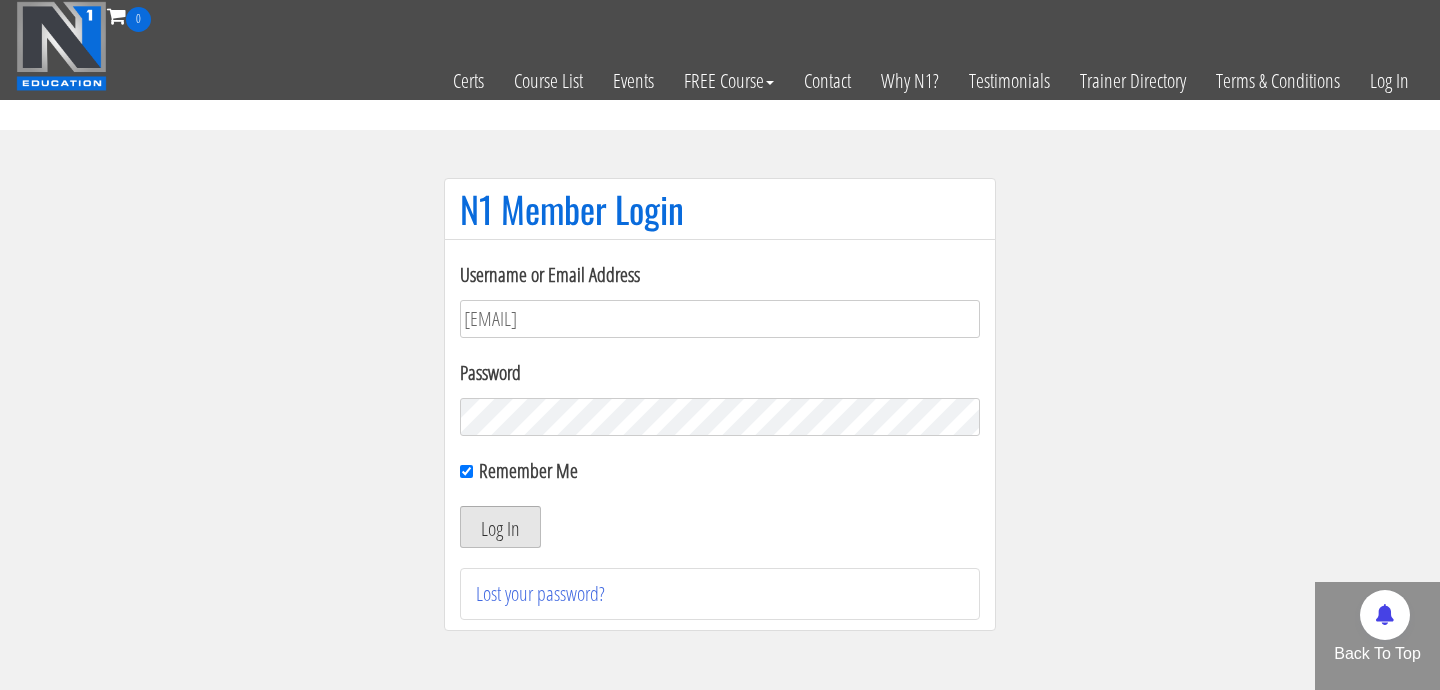 click on "Log In" at bounding box center [500, 527] 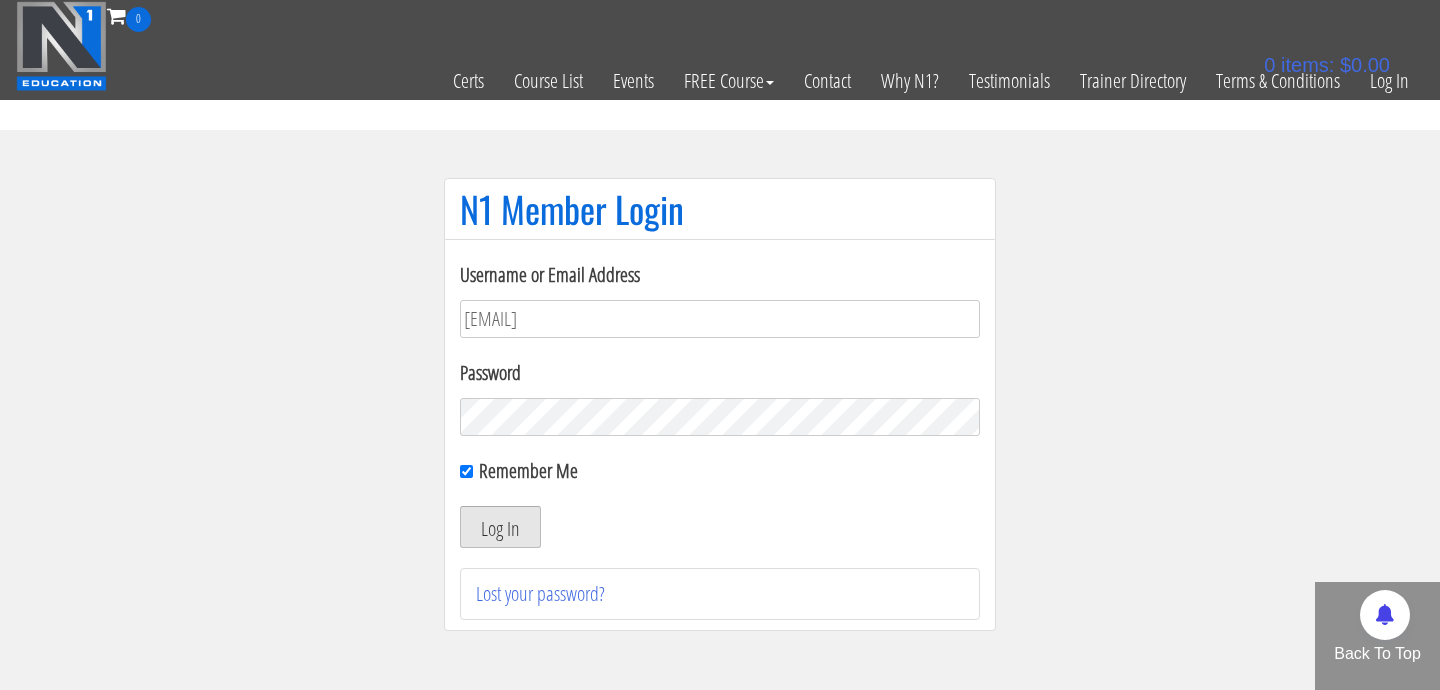 click on "Log In" at bounding box center (500, 527) 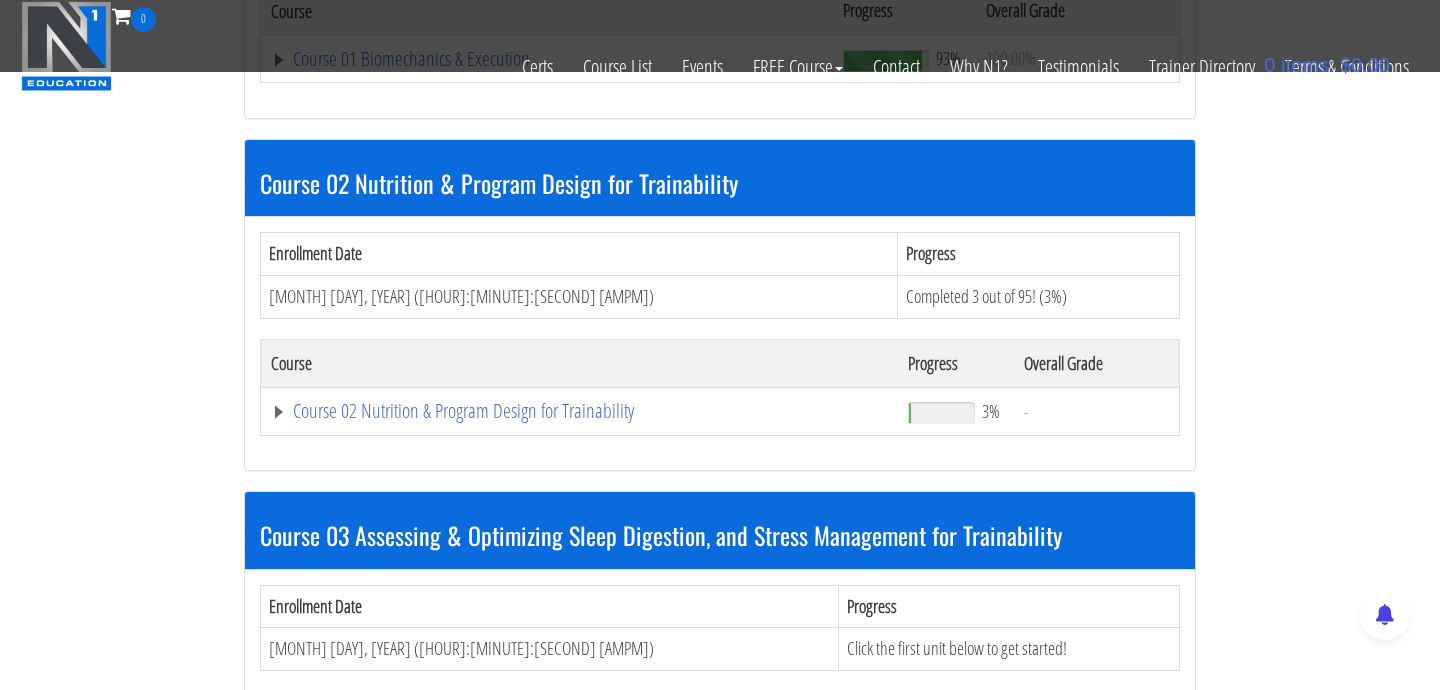 scroll, scrollTop: 519, scrollLeft: 0, axis: vertical 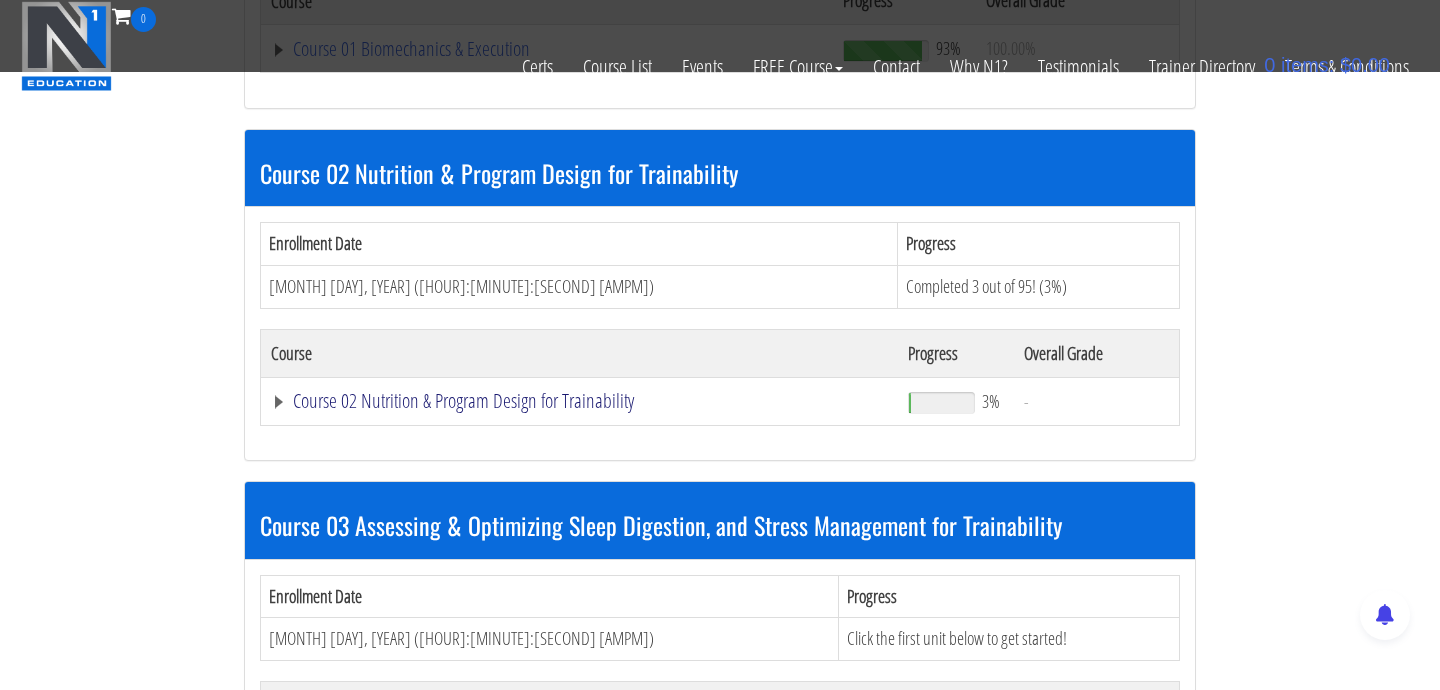 click on "Course 02 Nutrition & Program Design for Trainability" at bounding box center [547, 49] 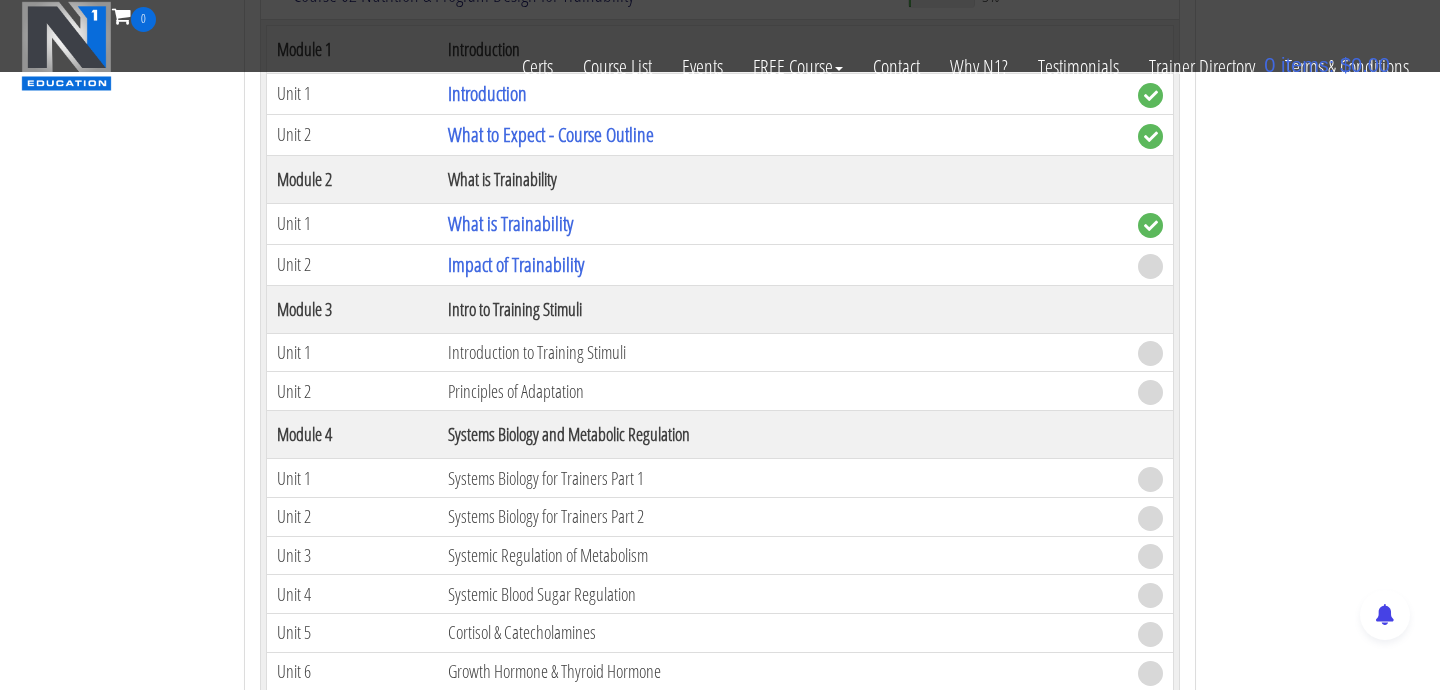 scroll, scrollTop: 926, scrollLeft: 0, axis: vertical 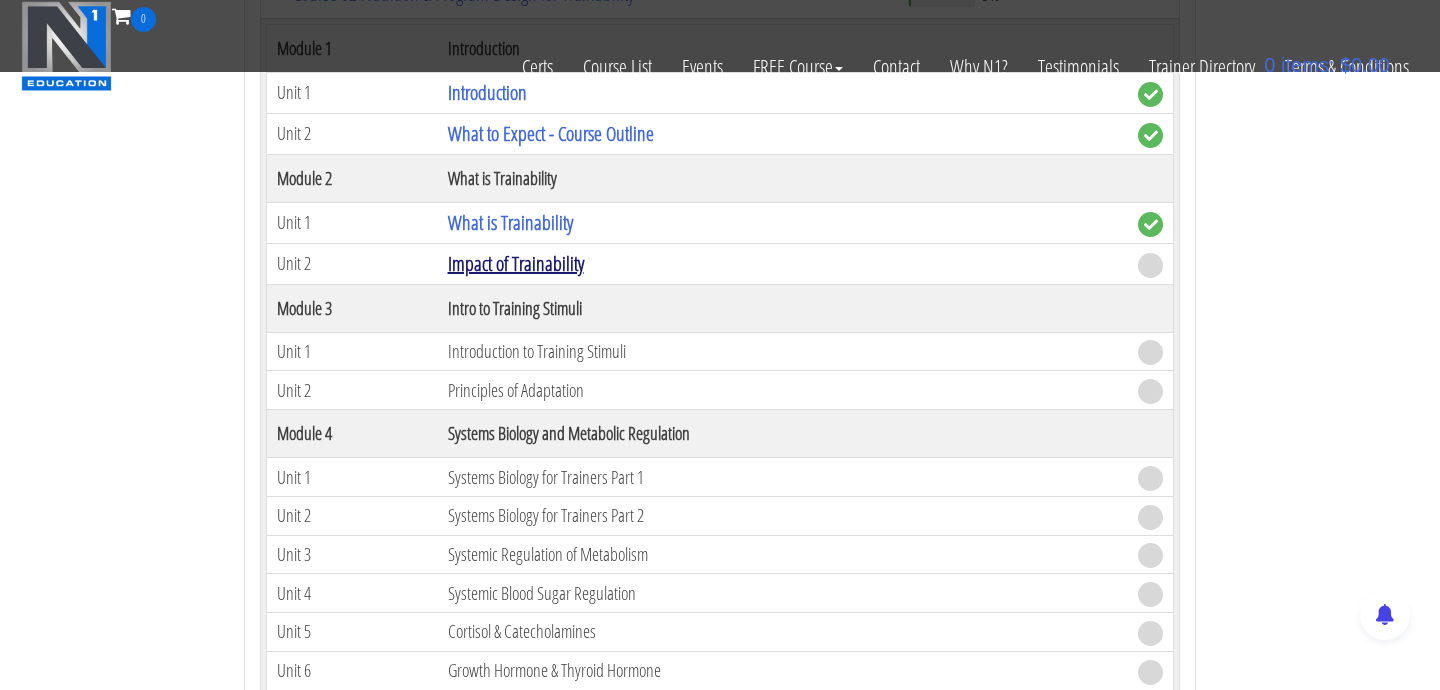 click on "Impact of Trainability" at bounding box center [516, 263] 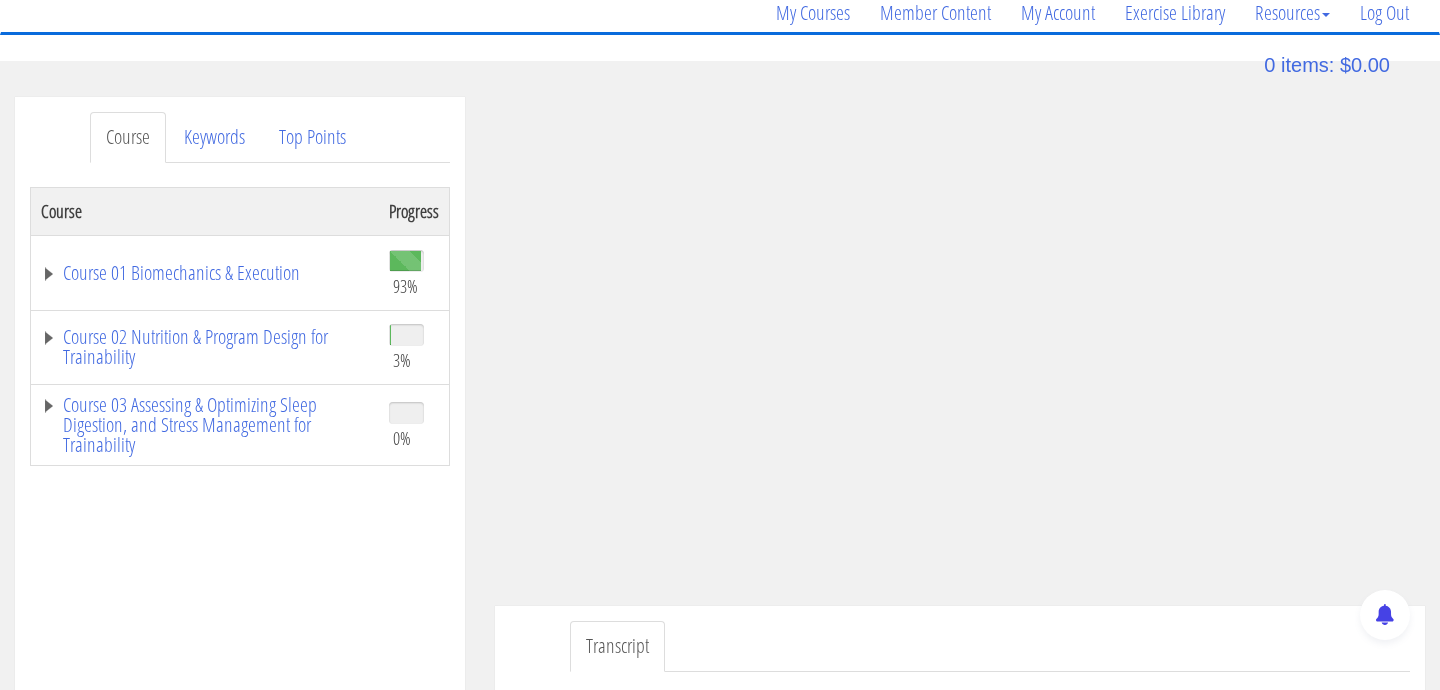 scroll, scrollTop: 190, scrollLeft: 0, axis: vertical 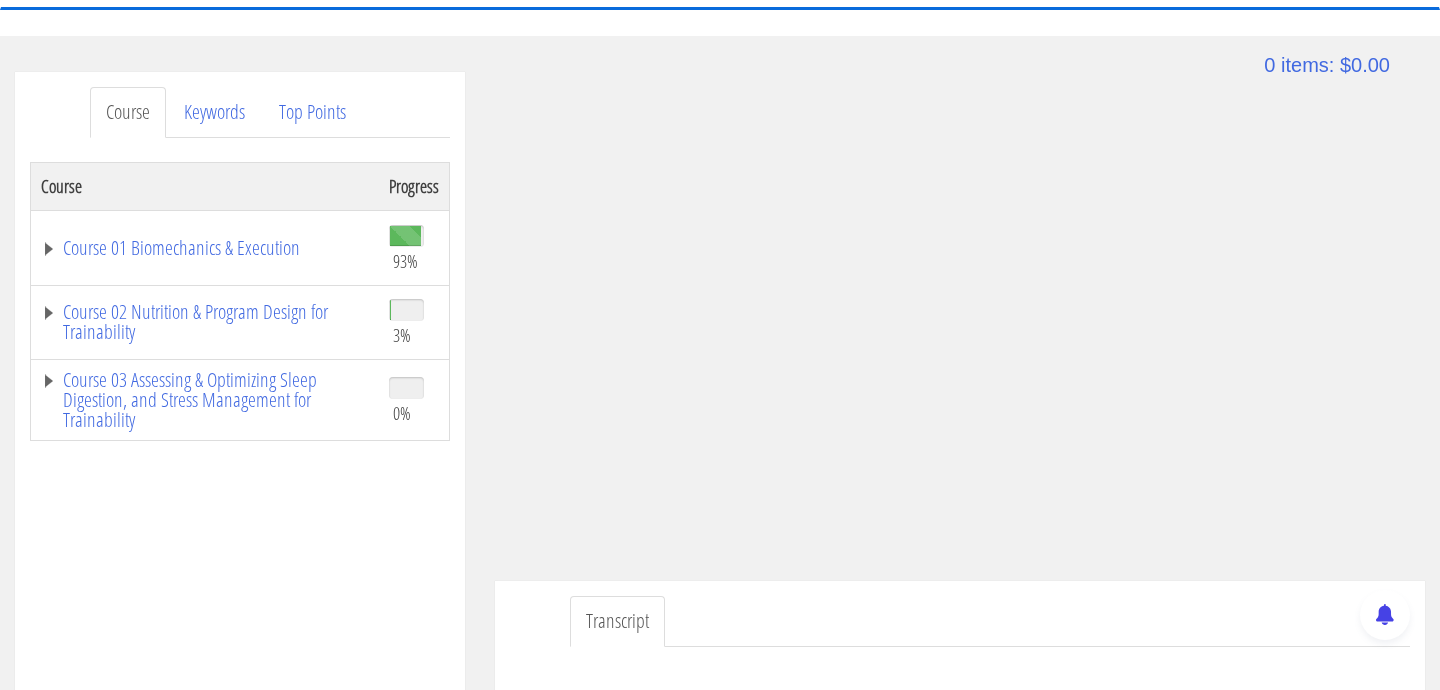 click on "Transcript" at bounding box center [990, 621] 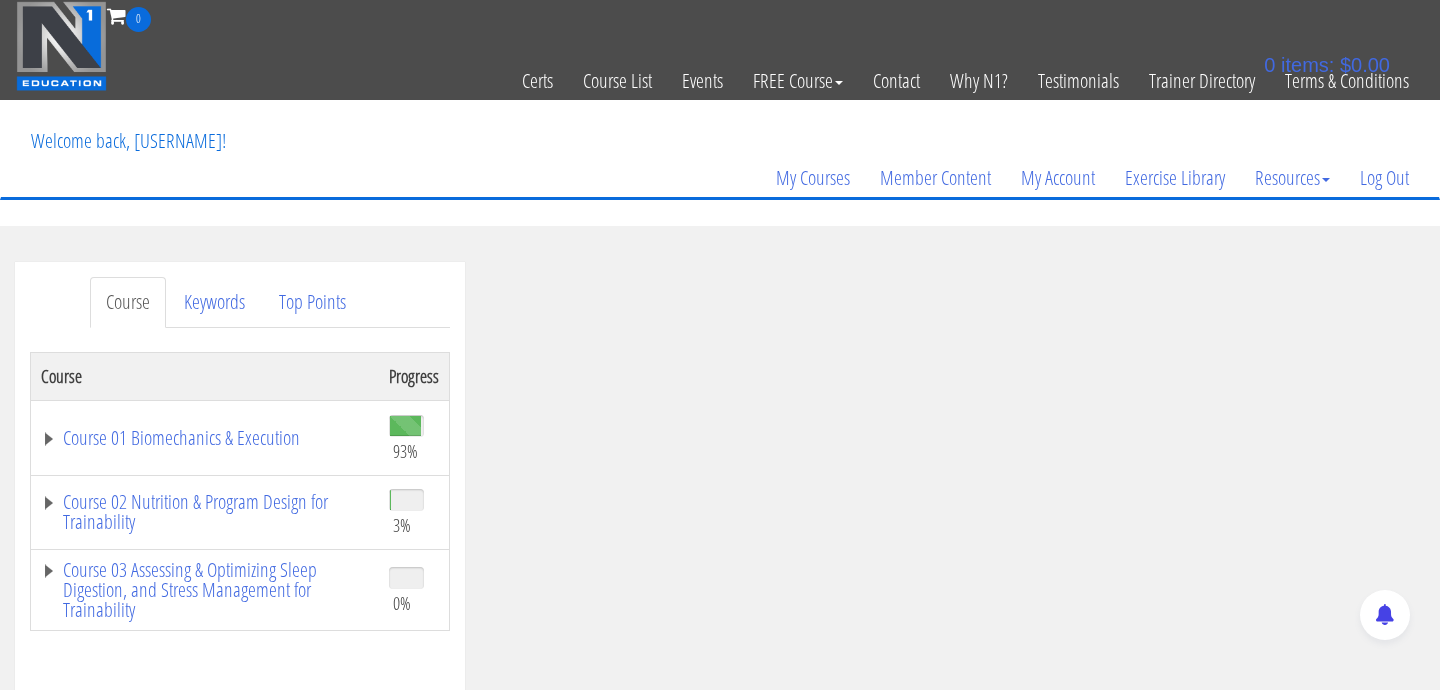 scroll, scrollTop: 143, scrollLeft: 0, axis: vertical 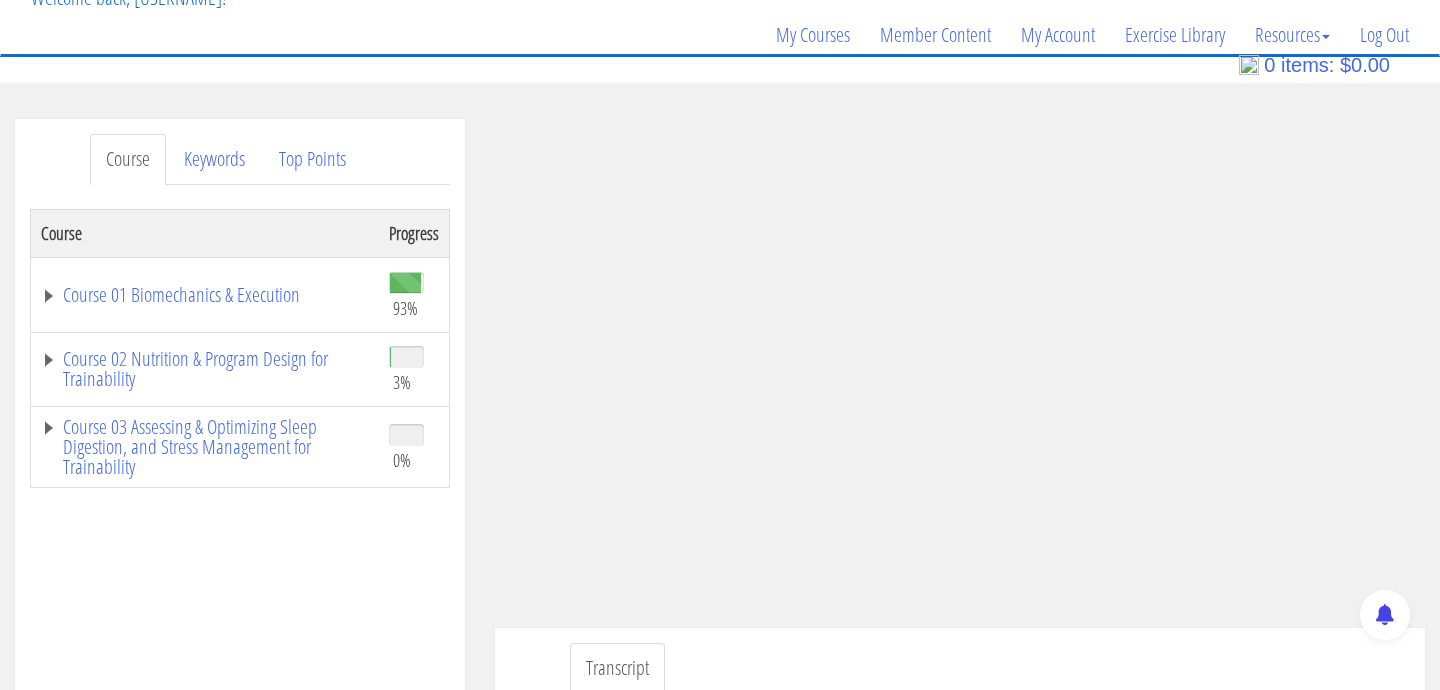 click on "Transcript" at bounding box center [990, 668] 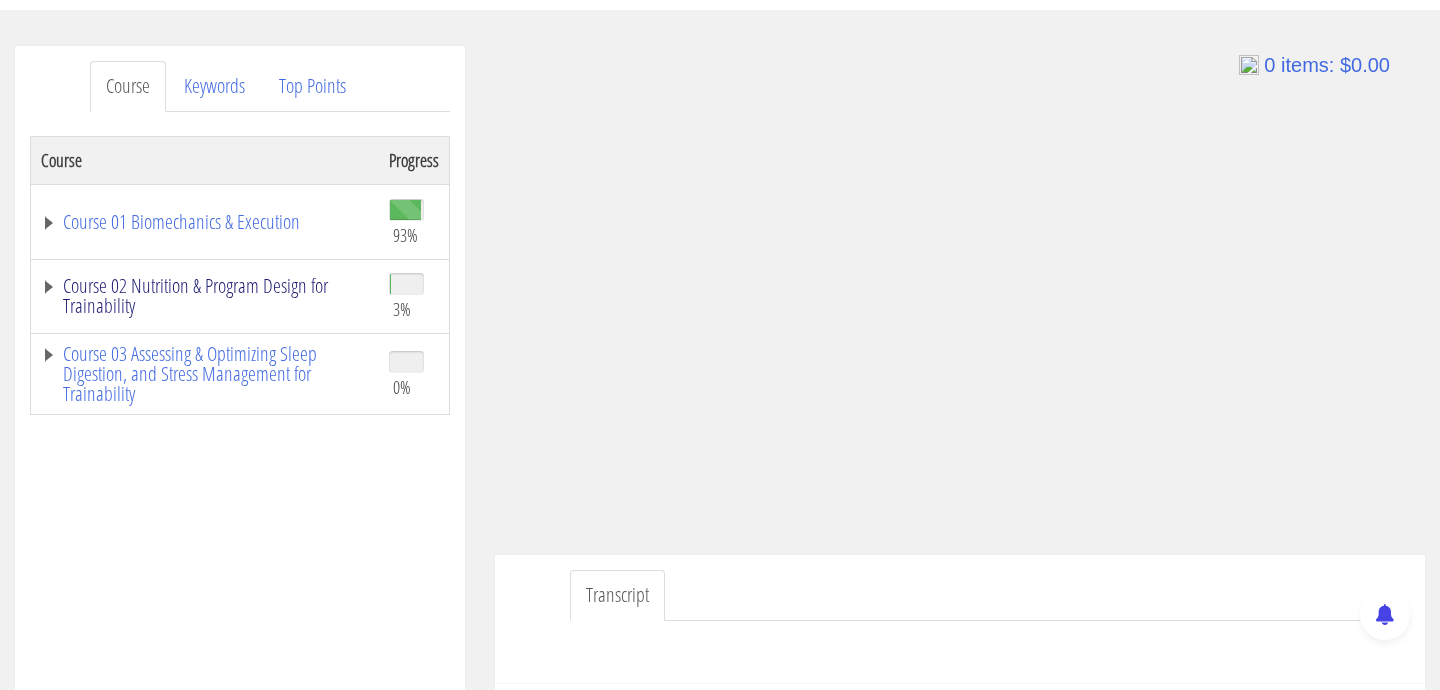 click on "Course 02 Nutrition & Program Design for Trainability" at bounding box center (205, 222) 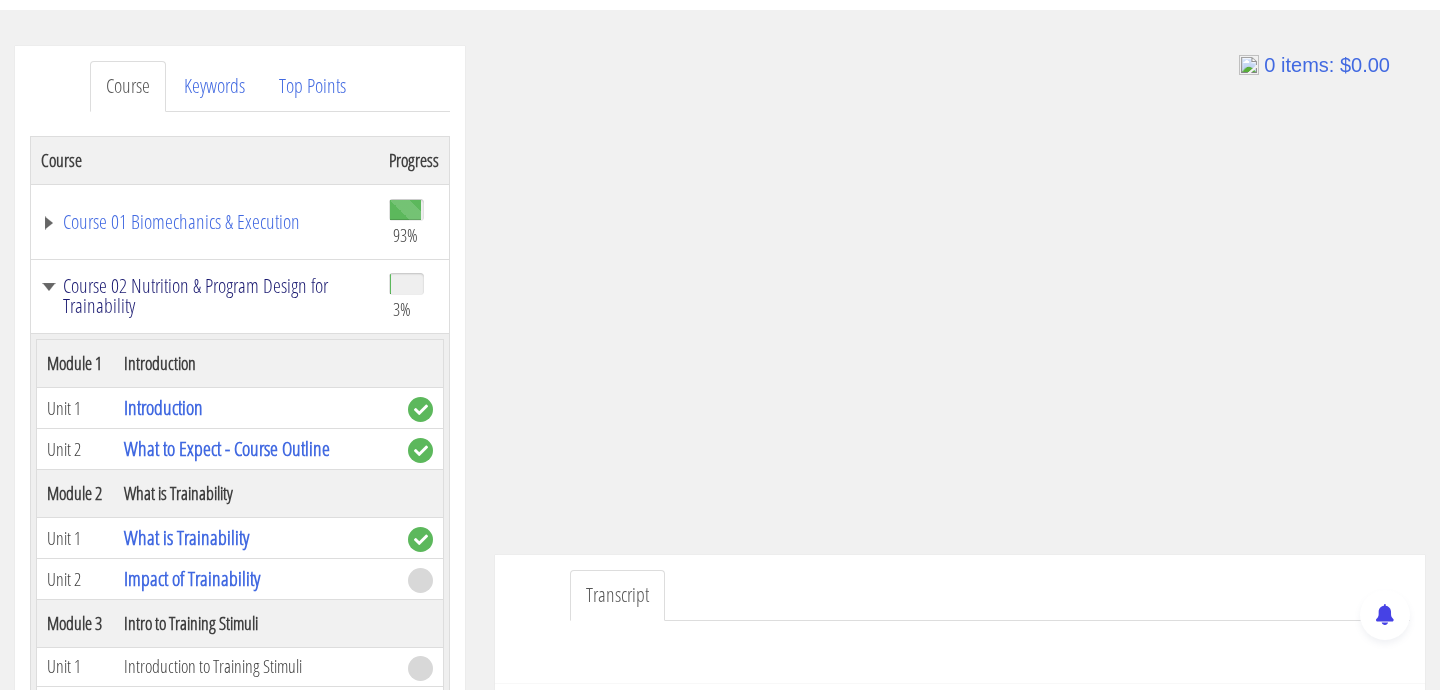 scroll, scrollTop: 96, scrollLeft: 0, axis: vertical 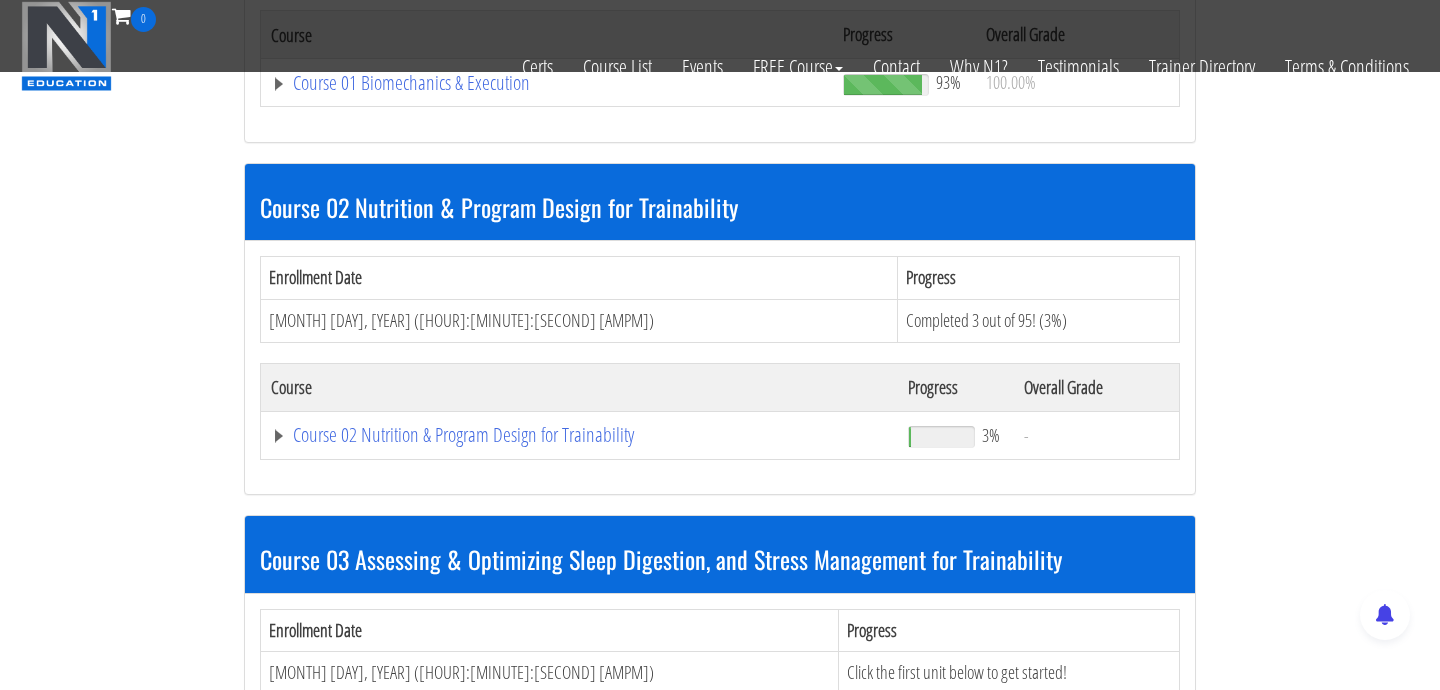 click on "Course 02 Nutrition & Program Design for Trainability" at bounding box center [547, 83] 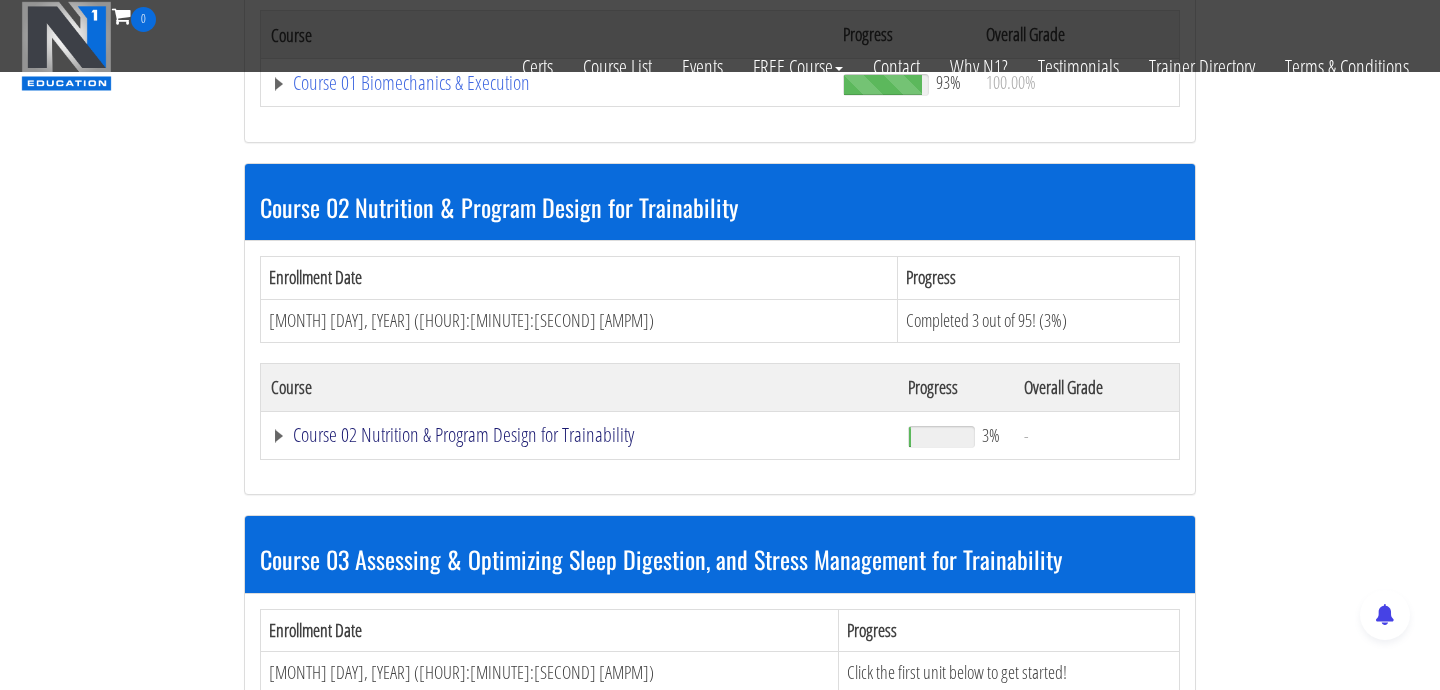 click on "Course 02 Nutrition & Program Design for Trainability" at bounding box center (547, 83) 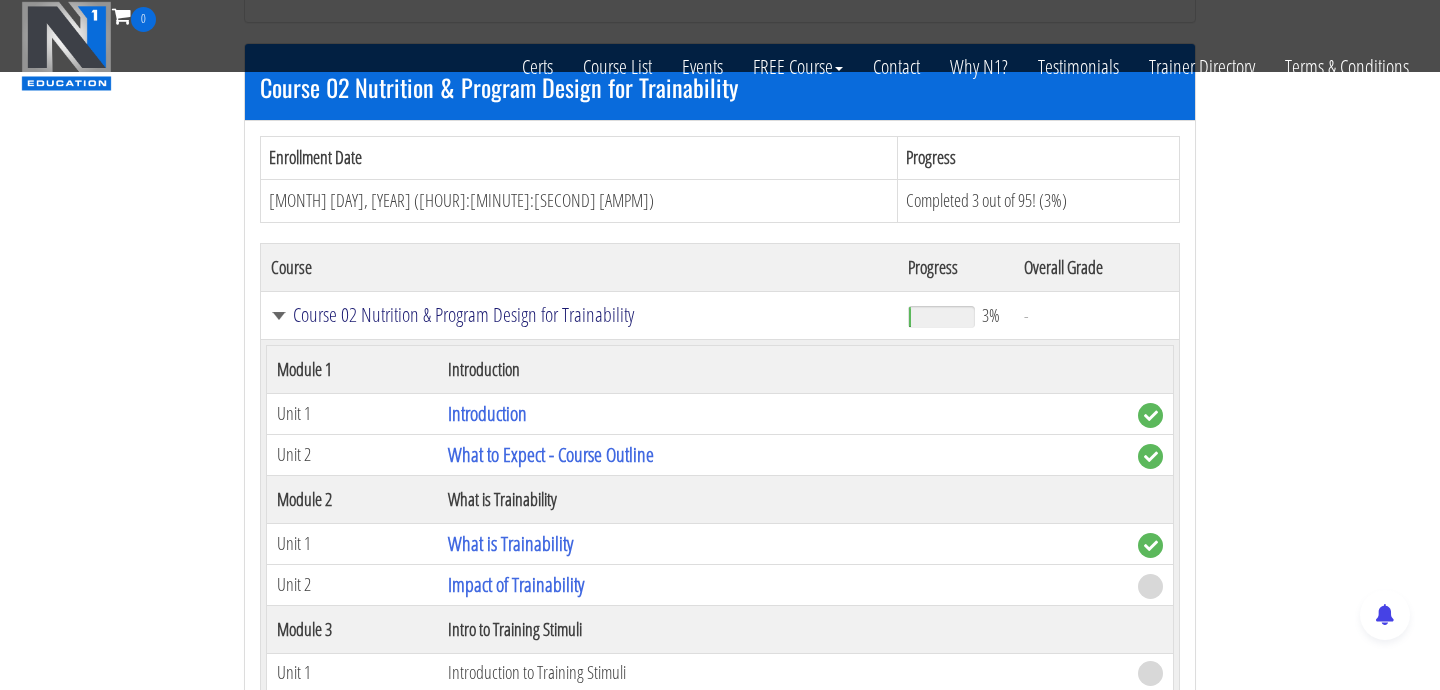 scroll, scrollTop: 620, scrollLeft: 0, axis: vertical 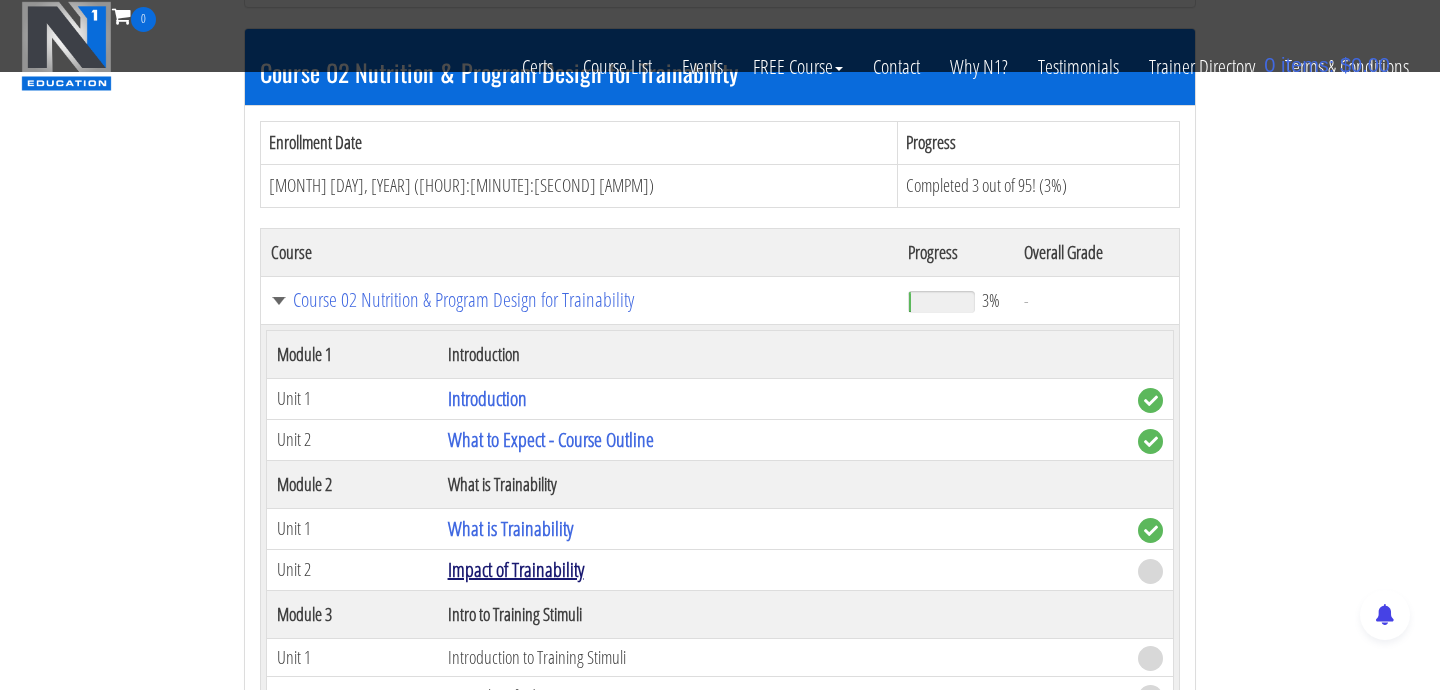 click on "Impact of Trainability" at bounding box center [516, 569] 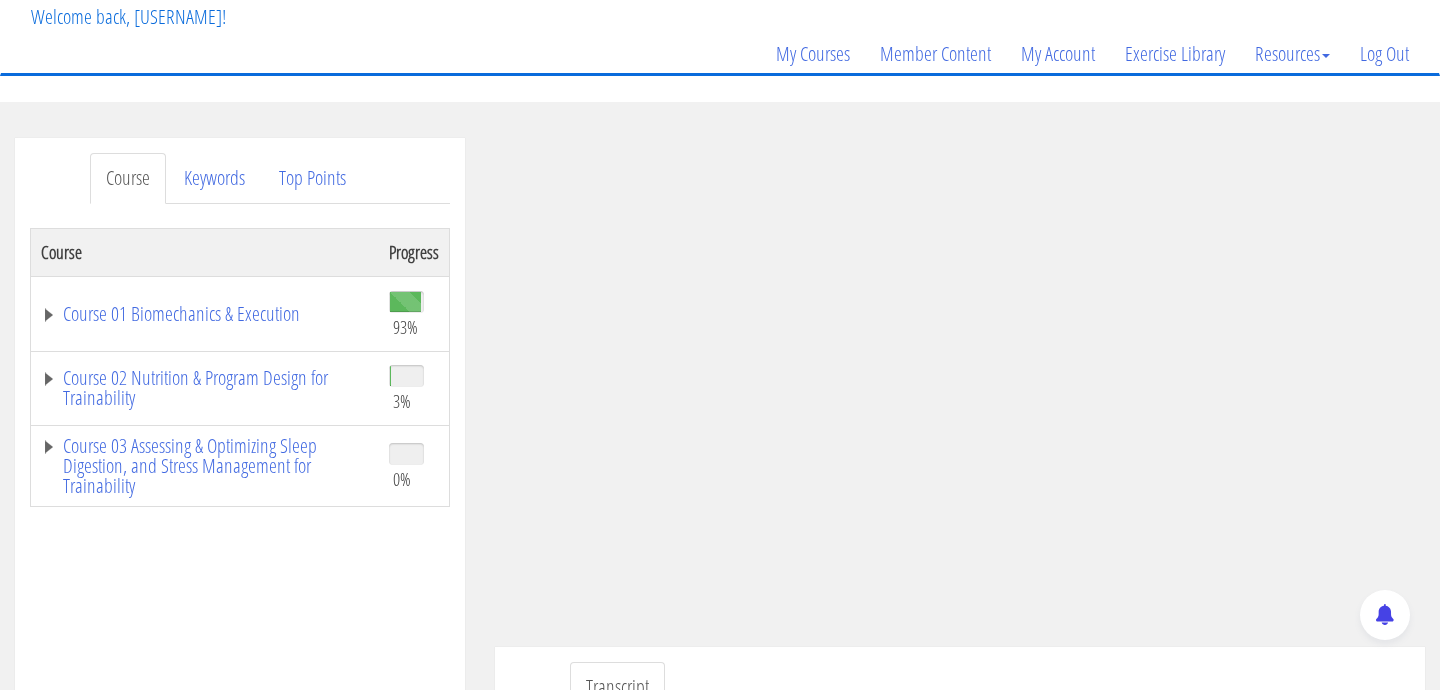 scroll, scrollTop: 248, scrollLeft: 0, axis: vertical 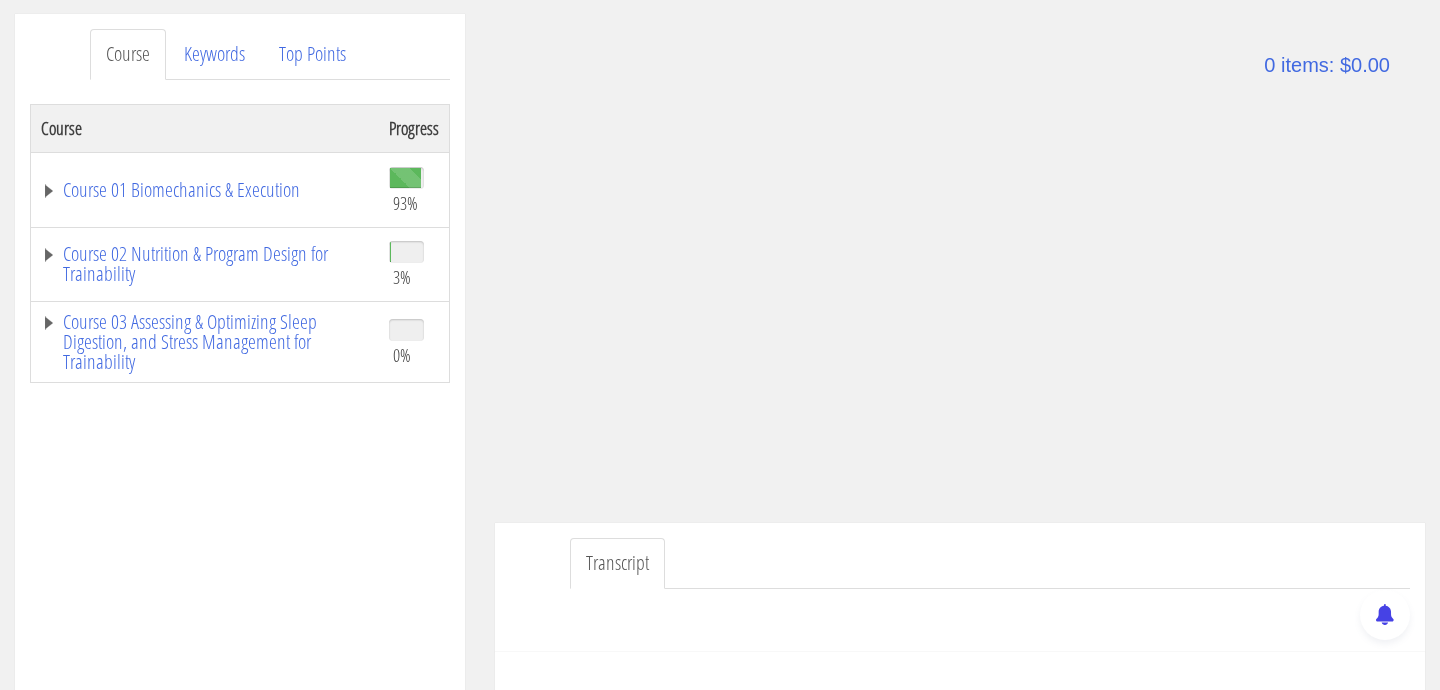 click on "Transcript" at bounding box center (990, 563) 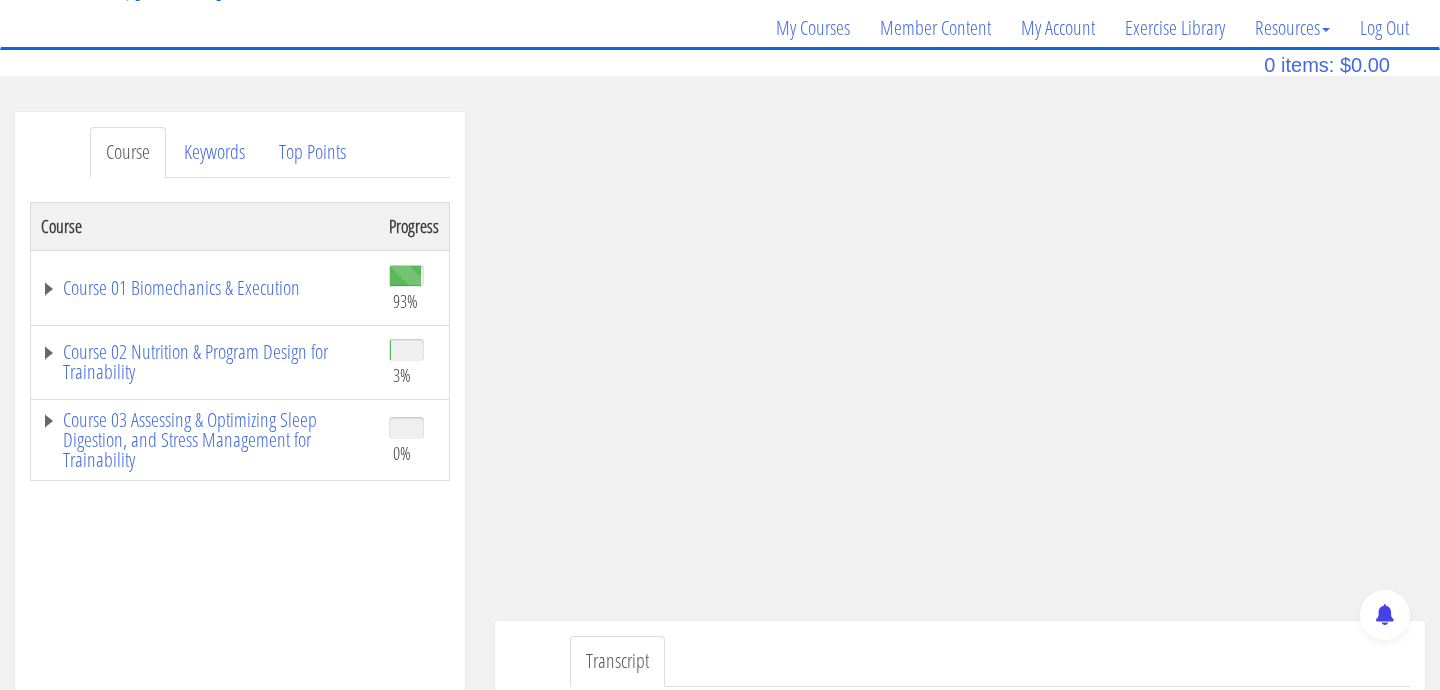 scroll, scrollTop: 169, scrollLeft: 0, axis: vertical 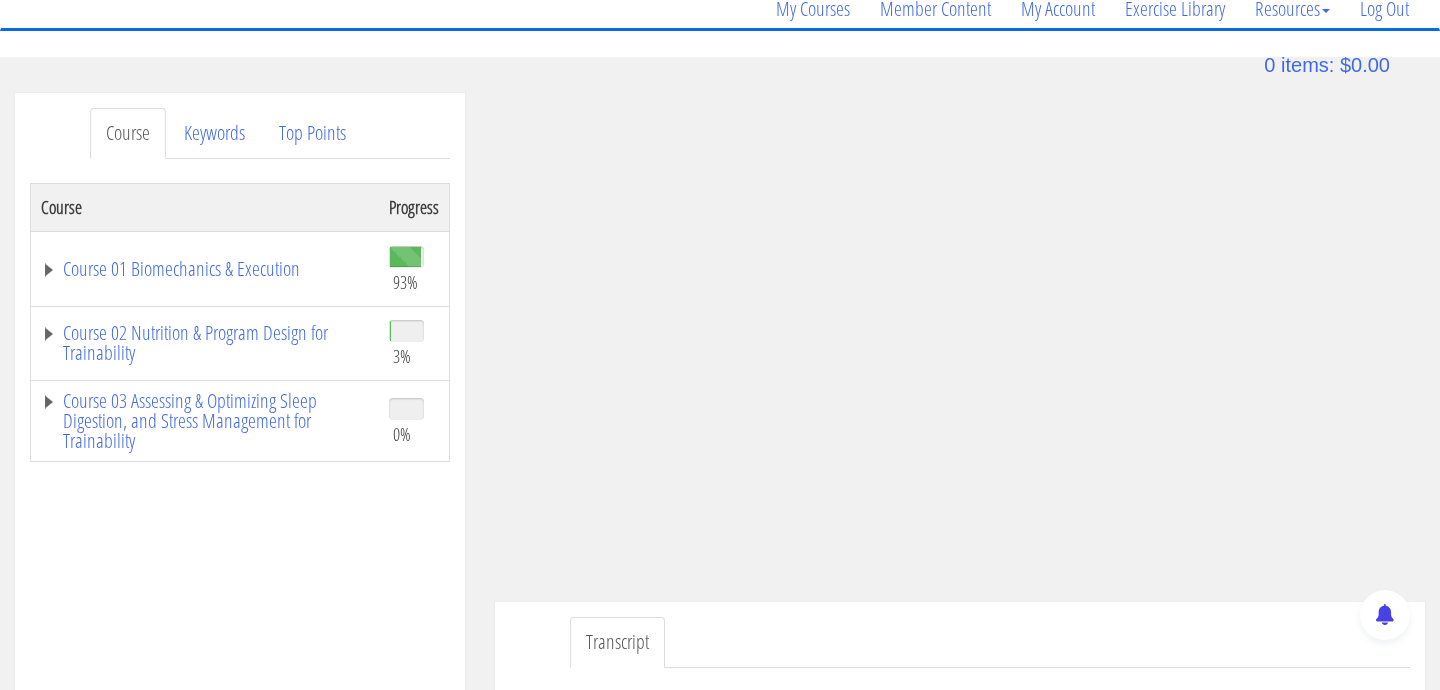 click on "Transcript" at bounding box center (990, 642) 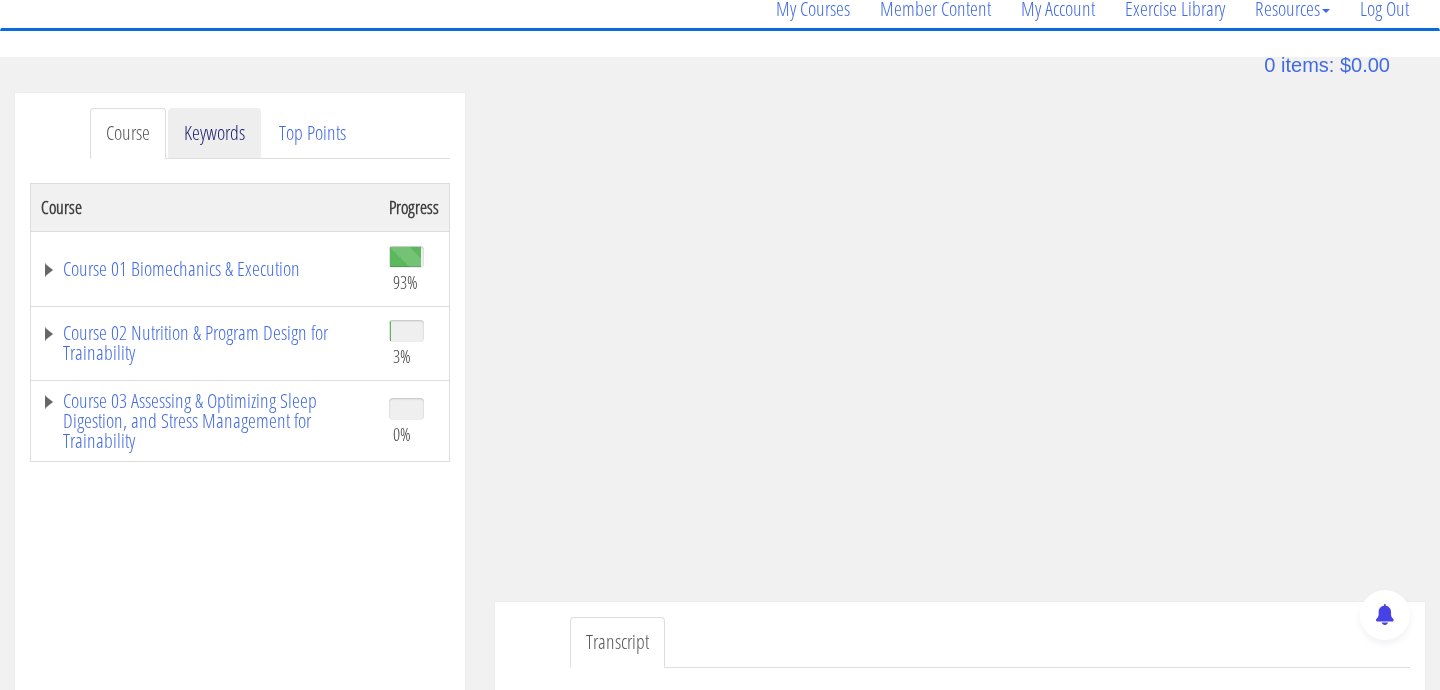 click on "Keywords" at bounding box center [214, 133] 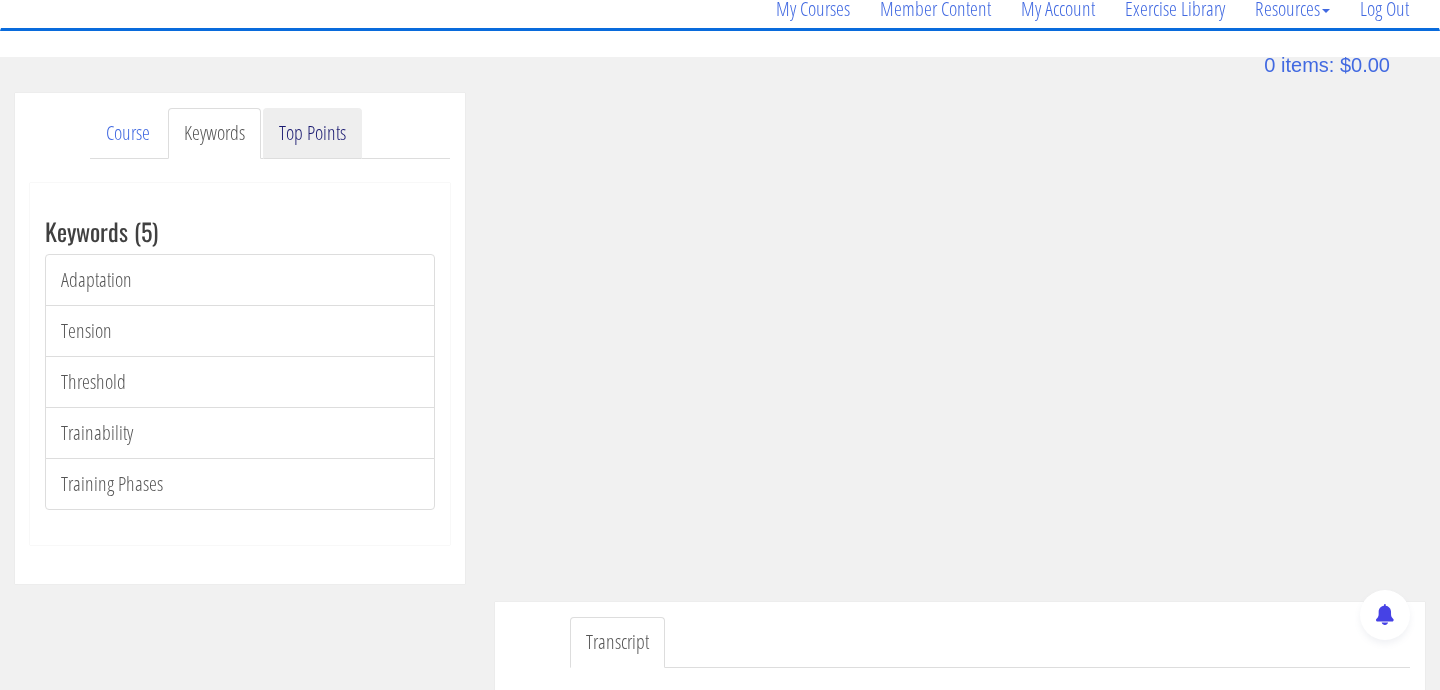 click on "Top Points" at bounding box center [312, 133] 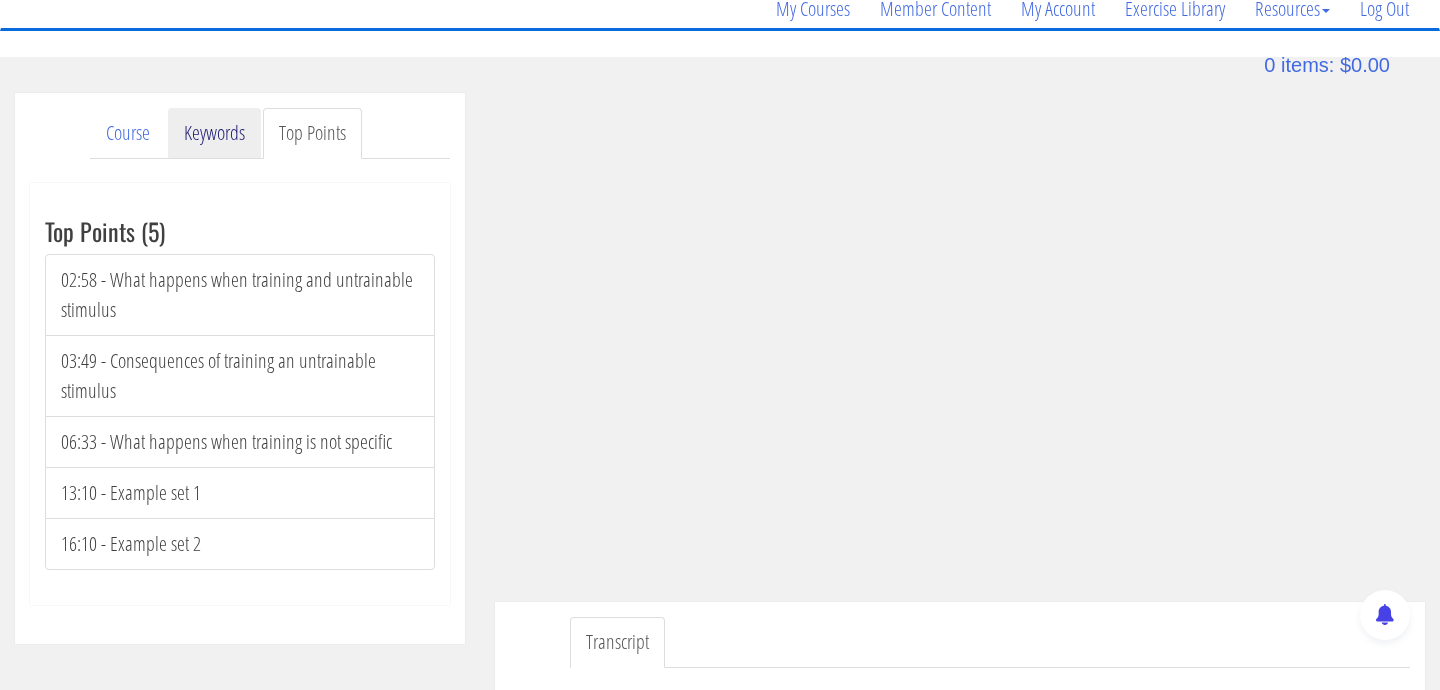 click on "Keywords" at bounding box center [214, 133] 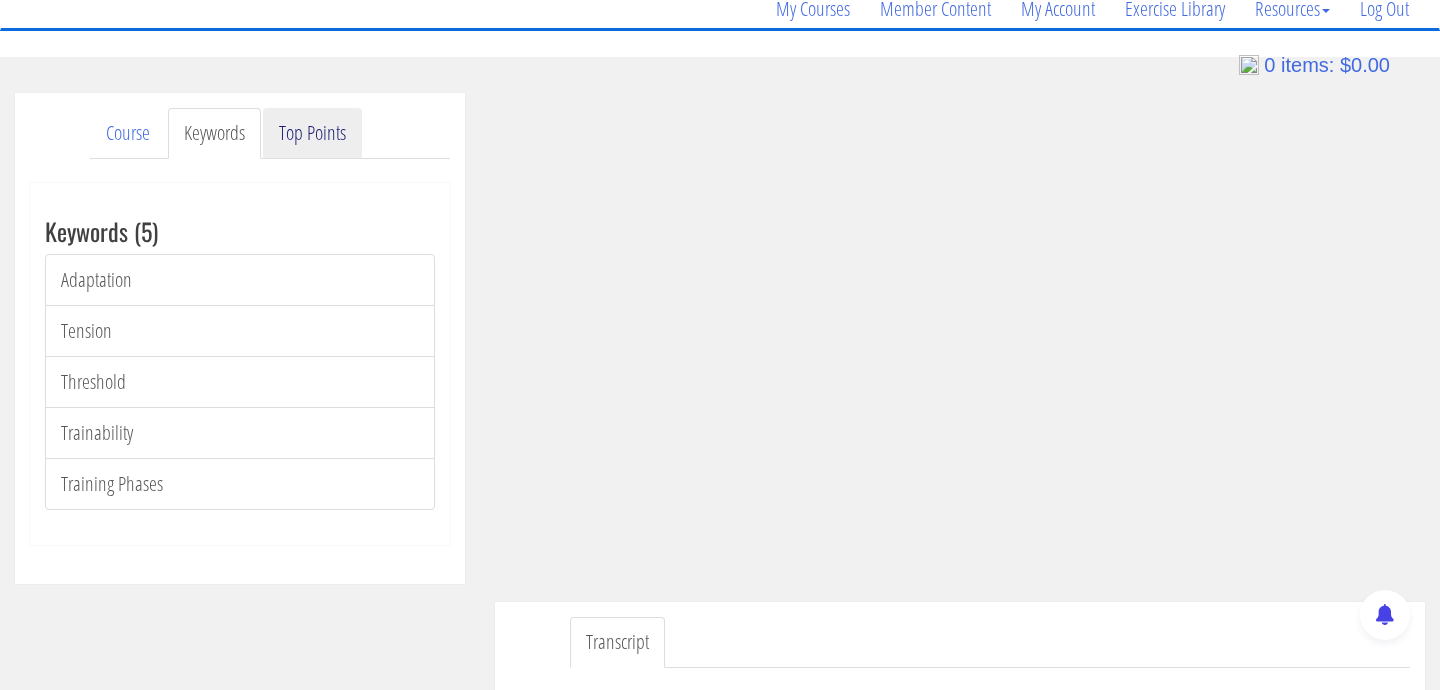 click on "Top Points" at bounding box center [312, 133] 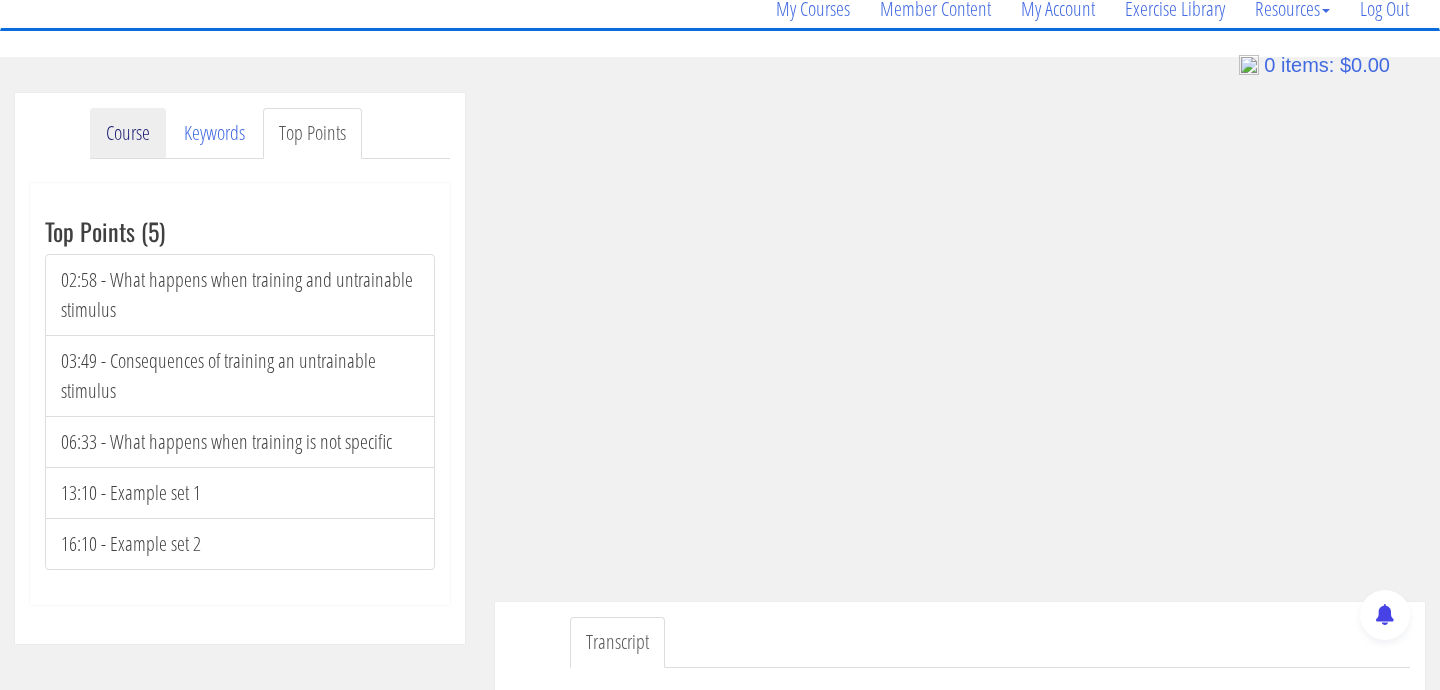click on "Course" at bounding box center [128, 133] 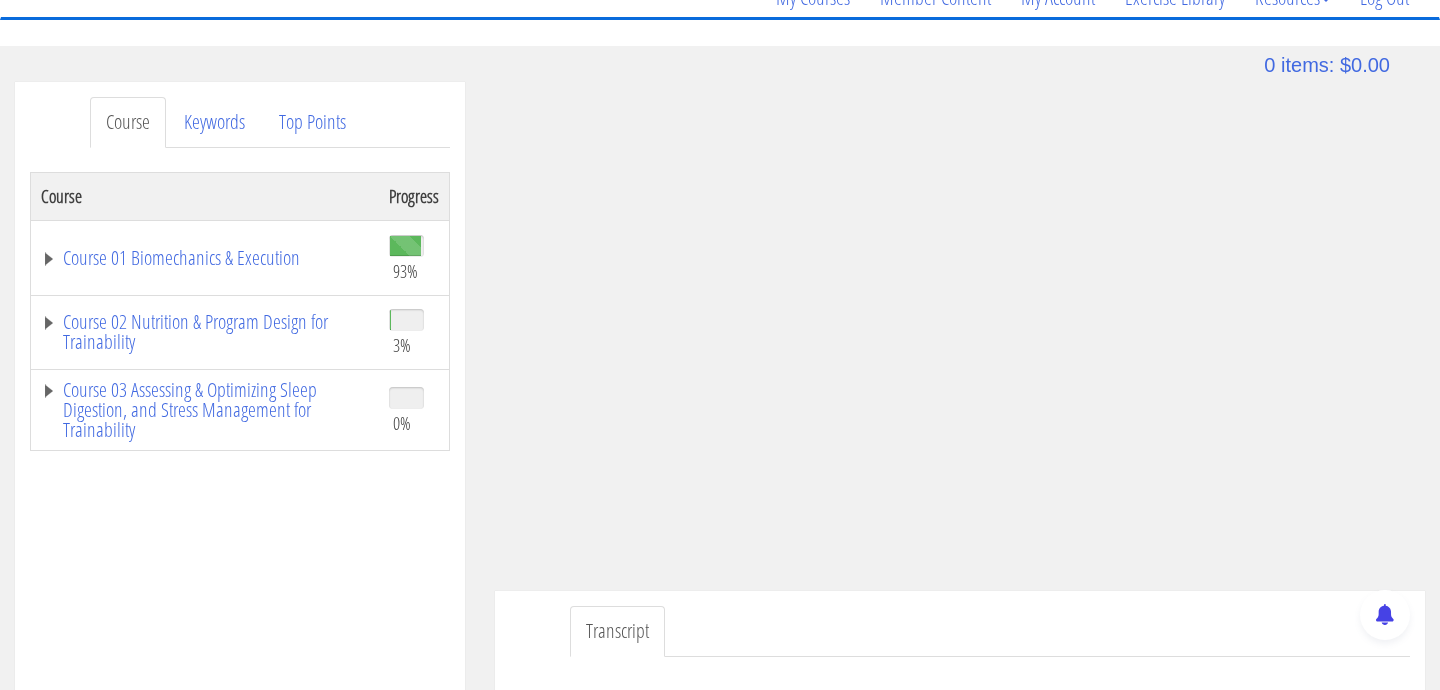 scroll, scrollTop: 196, scrollLeft: 0, axis: vertical 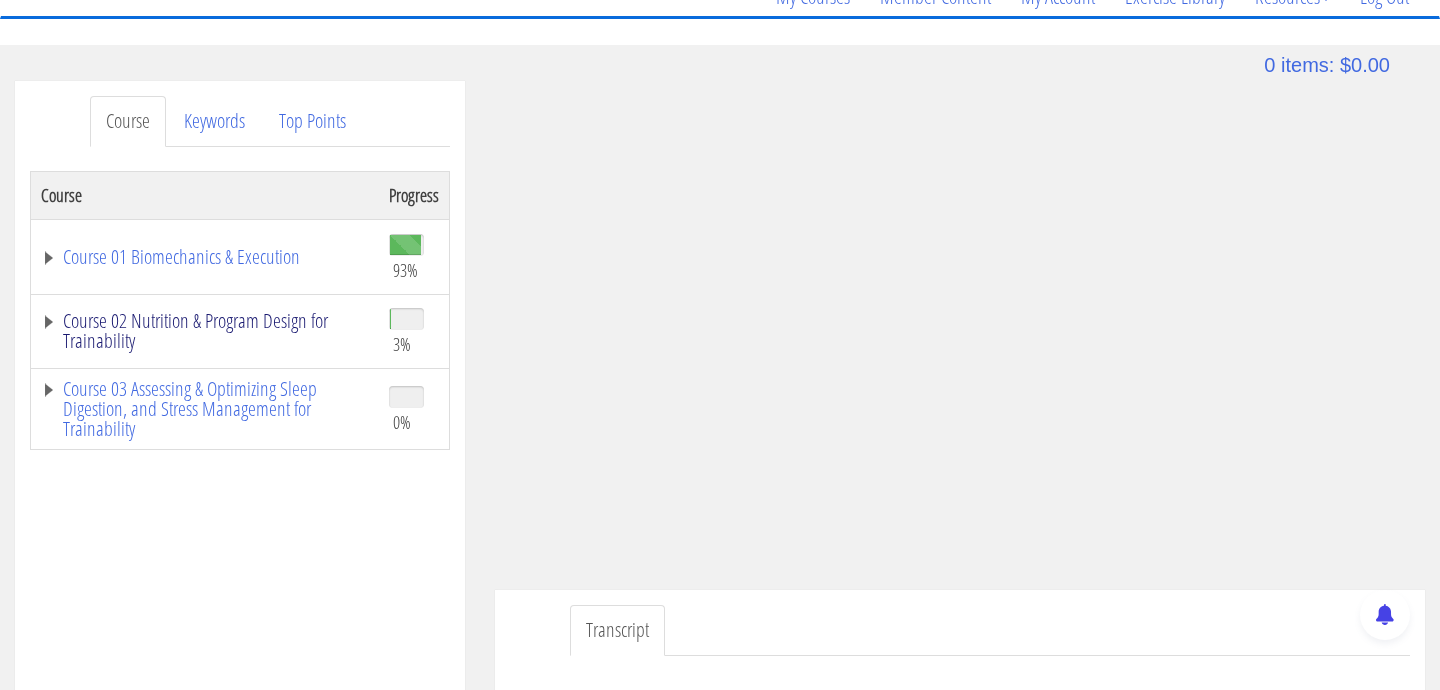 click on "Course 02 Nutrition & Program Design for Trainability" at bounding box center [205, 257] 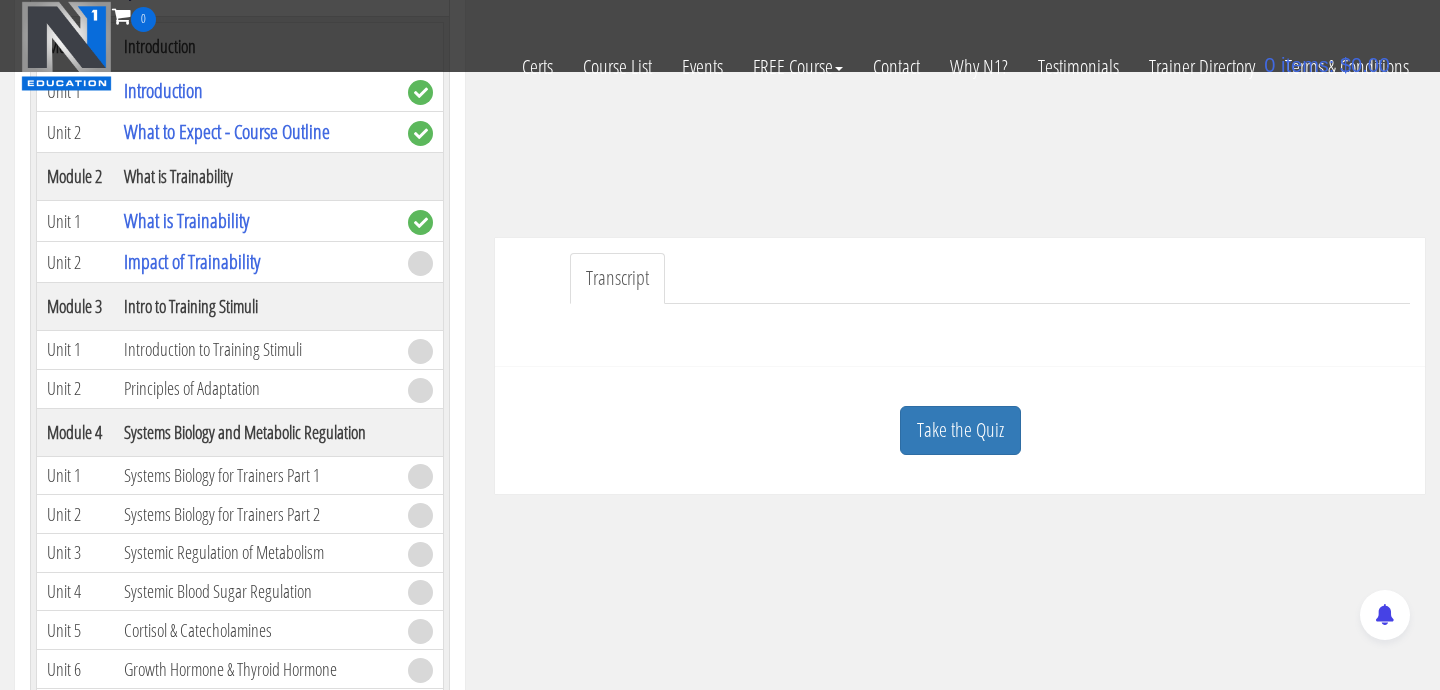 scroll, scrollTop: 413, scrollLeft: 0, axis: vertical 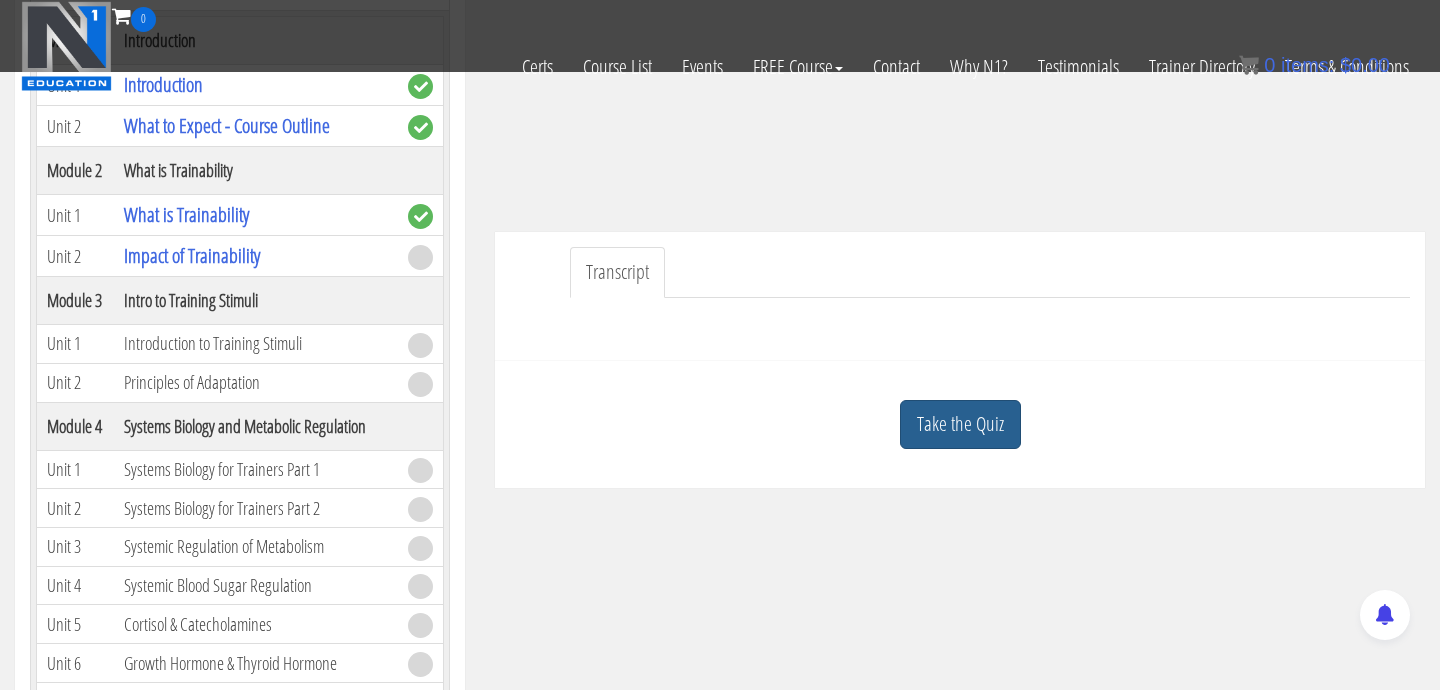 click on "Take the Quiz" at bounding box center (960, 424) 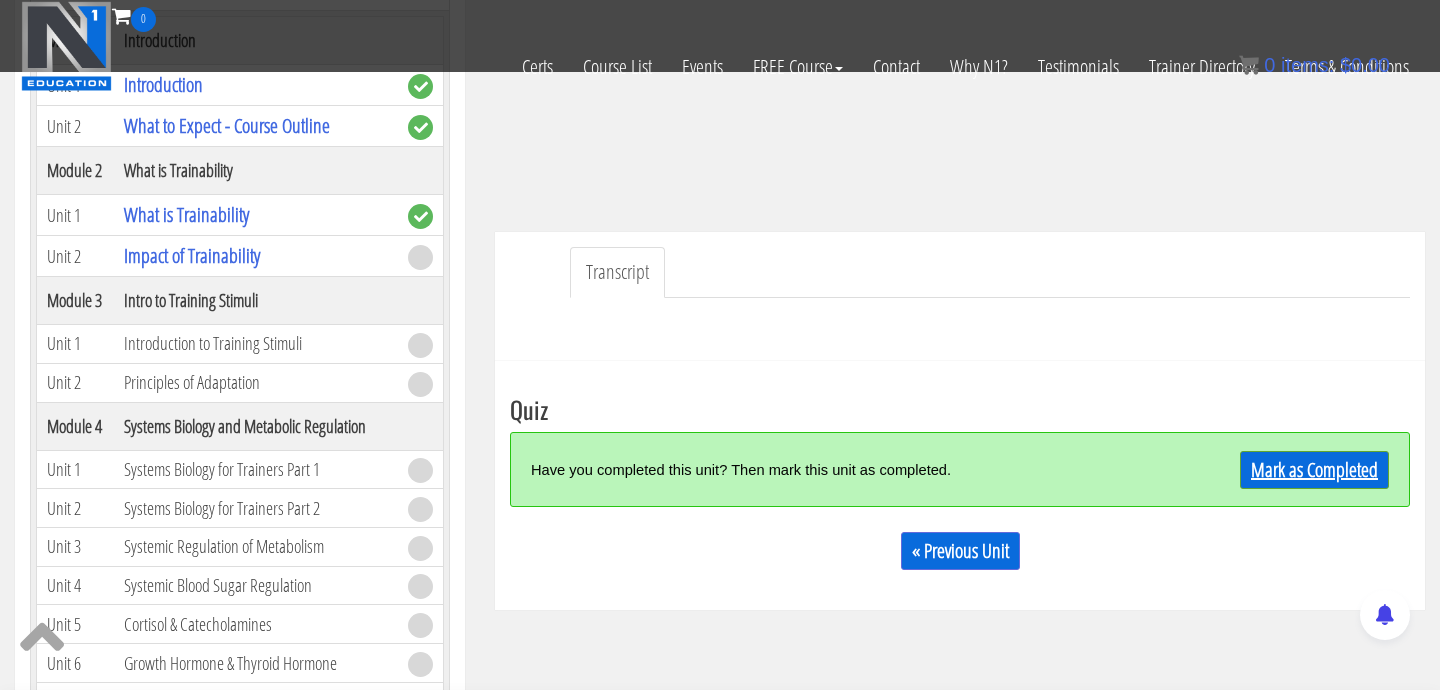click on "Mark as Completed" at bounding box center [1314, 470] 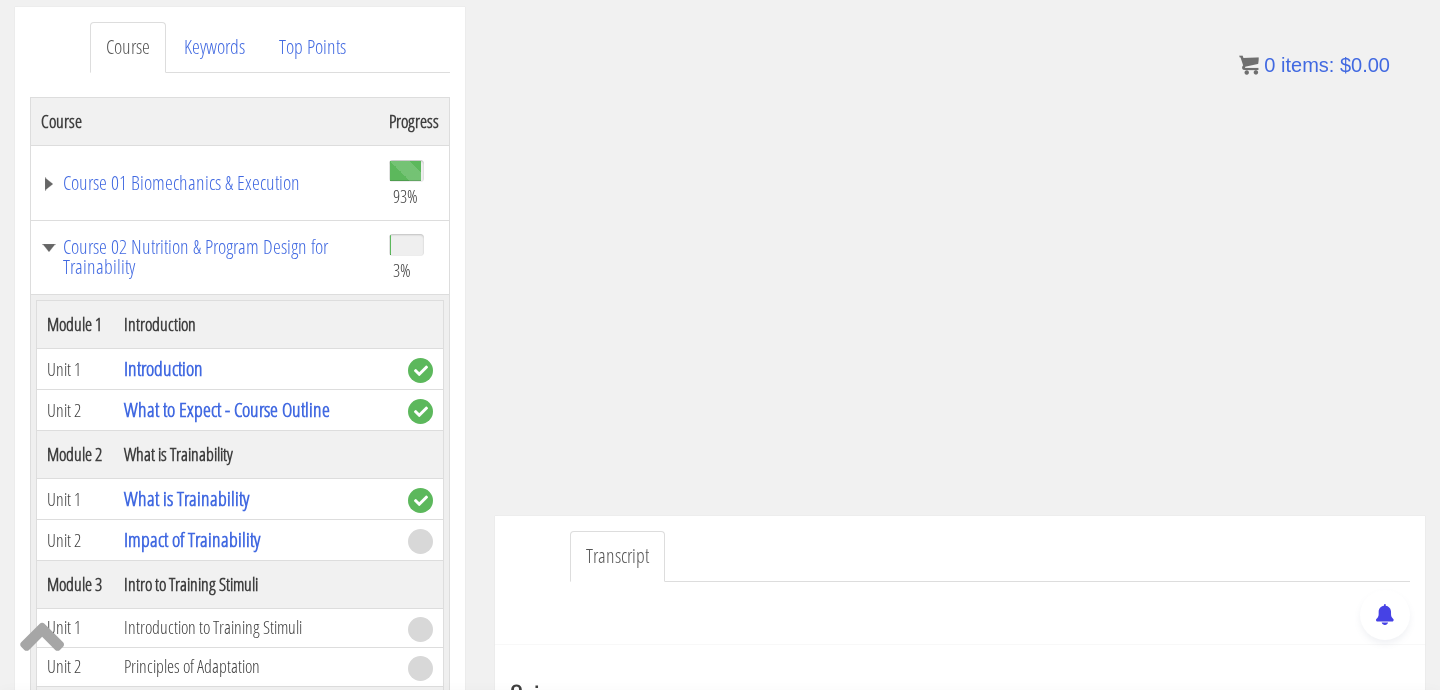 scroll, scrollTop: 0, scrollLeft: 0, axis: both 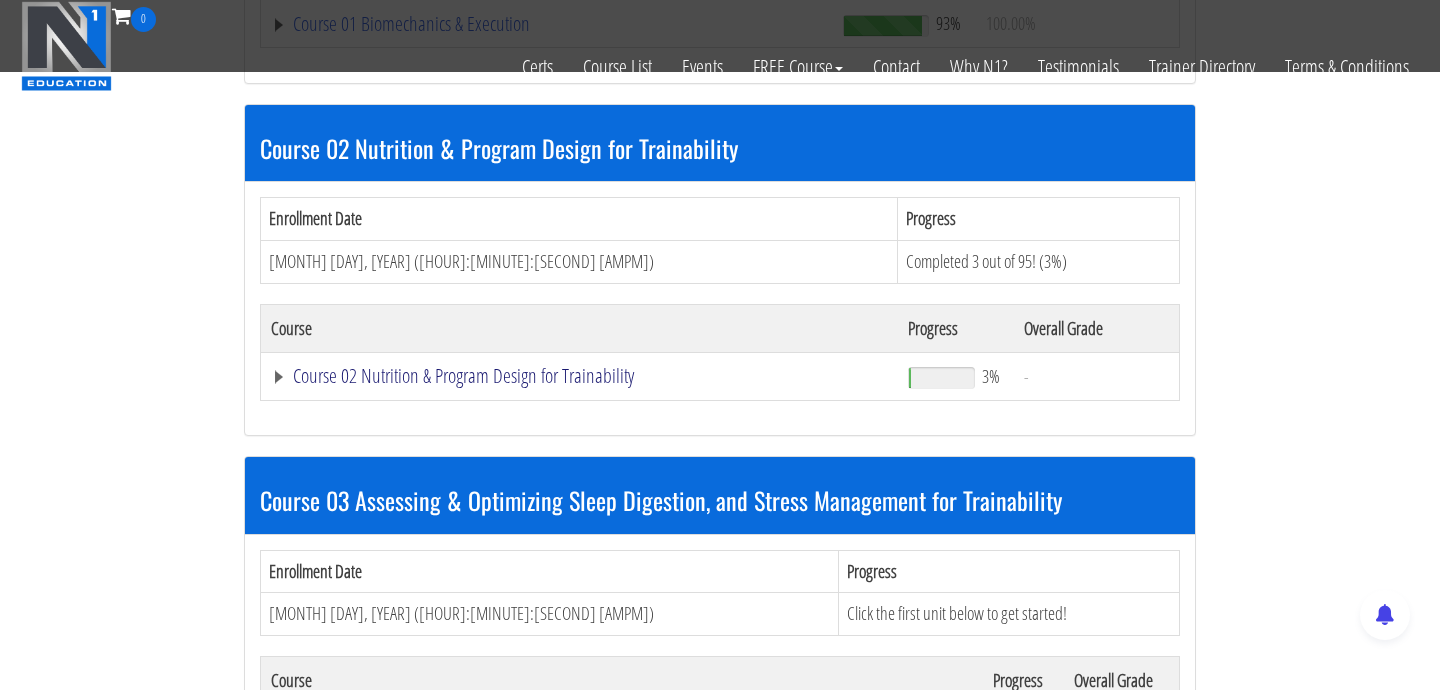 click on "Course 02 Nutrition & Program Design for Trainability" at bounding box center [547, 24] 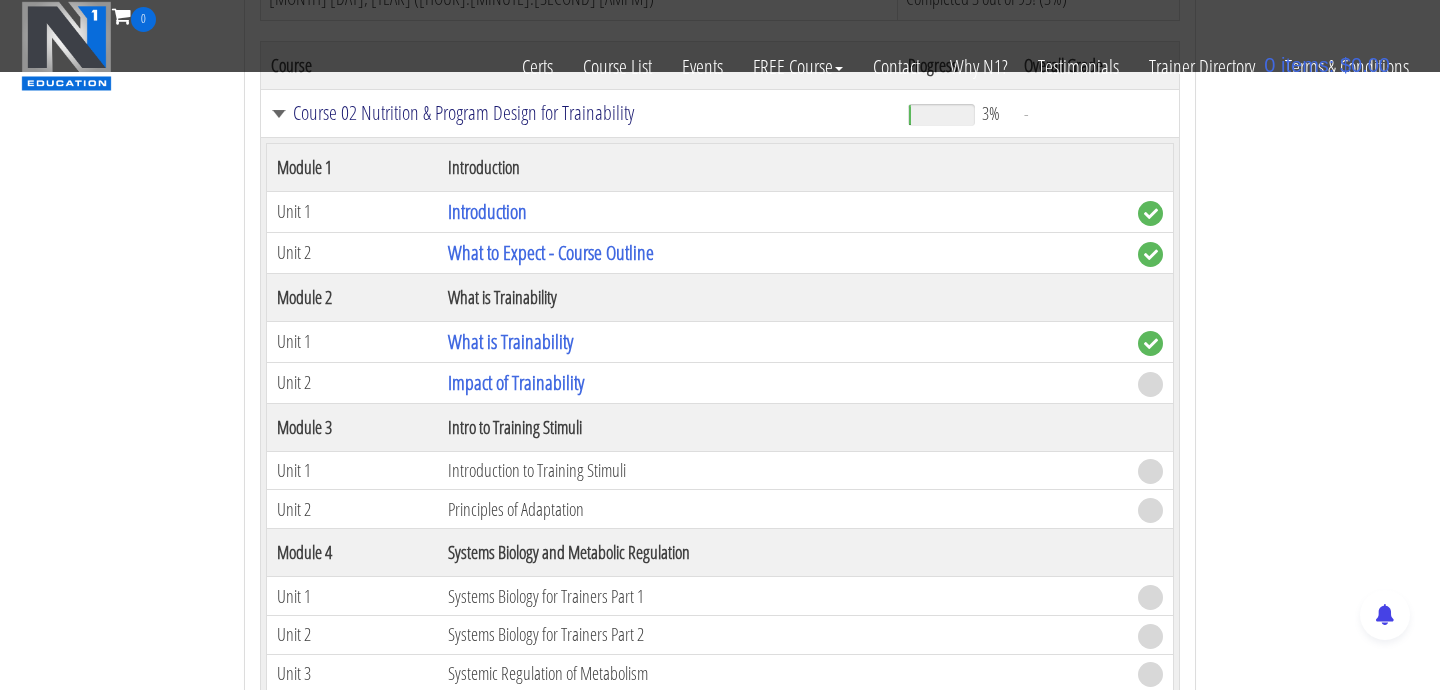 scroll, scrollTop: 808, scrollLeft: 0, axis: vertical 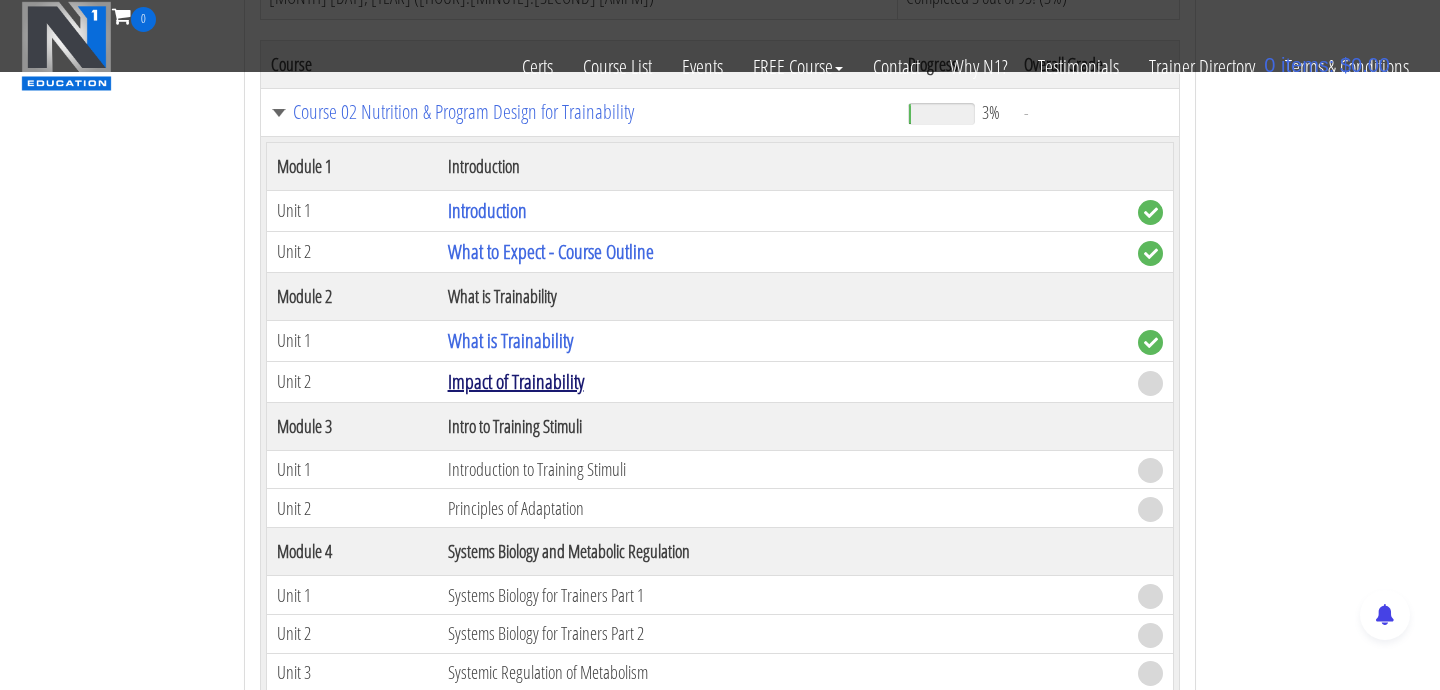 click on "Impact of Trainability" at bounding box center [516, 381] 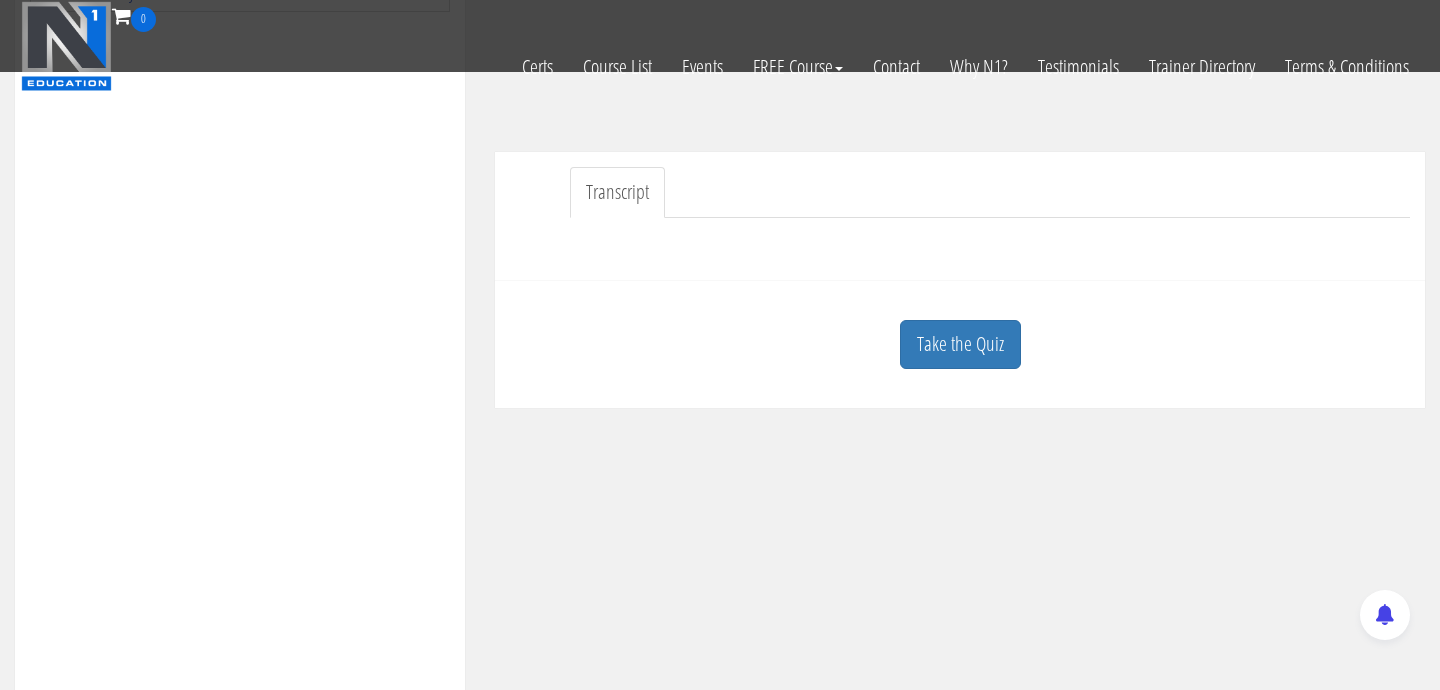 scroll, scrollTop: 544, scrollLeft: 0, axis: vertical 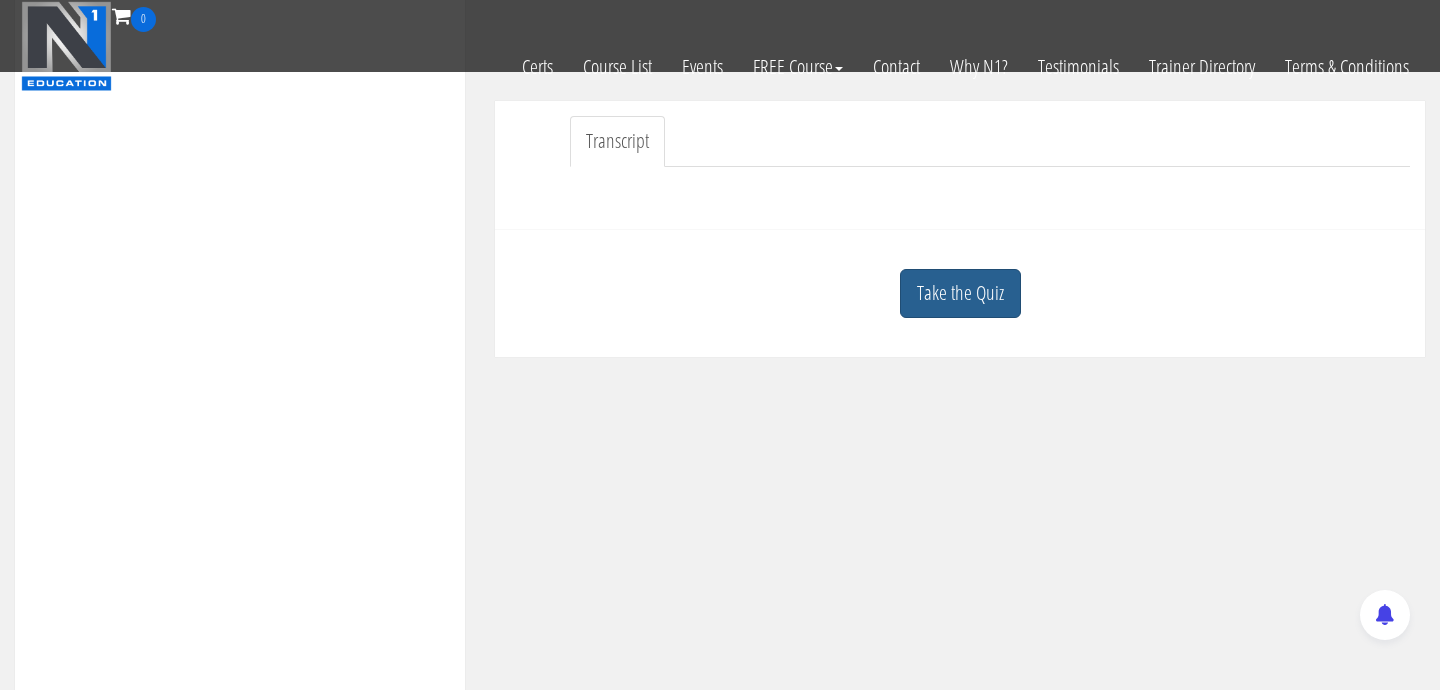 click on "Take the Quiz" at bounding box center (960, 293) 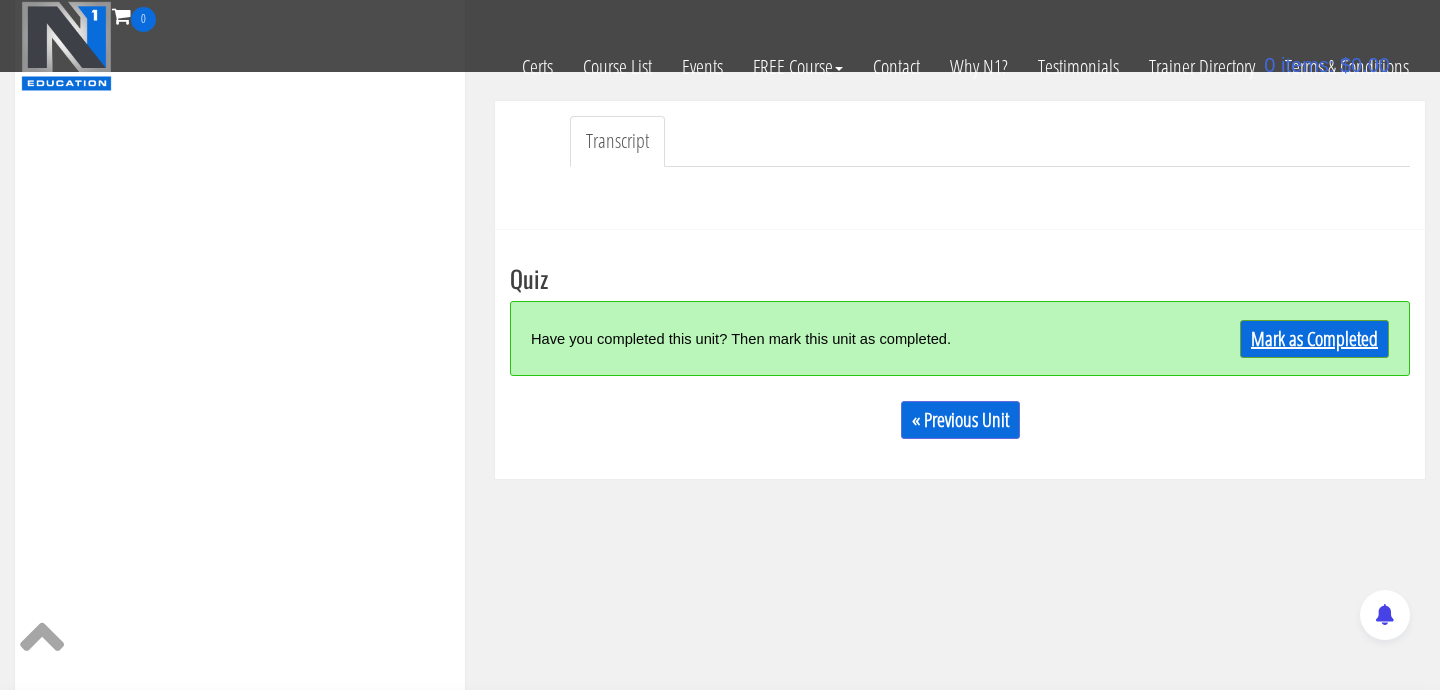 click on "Mark as Completed" at bounding box center (1314, 339) 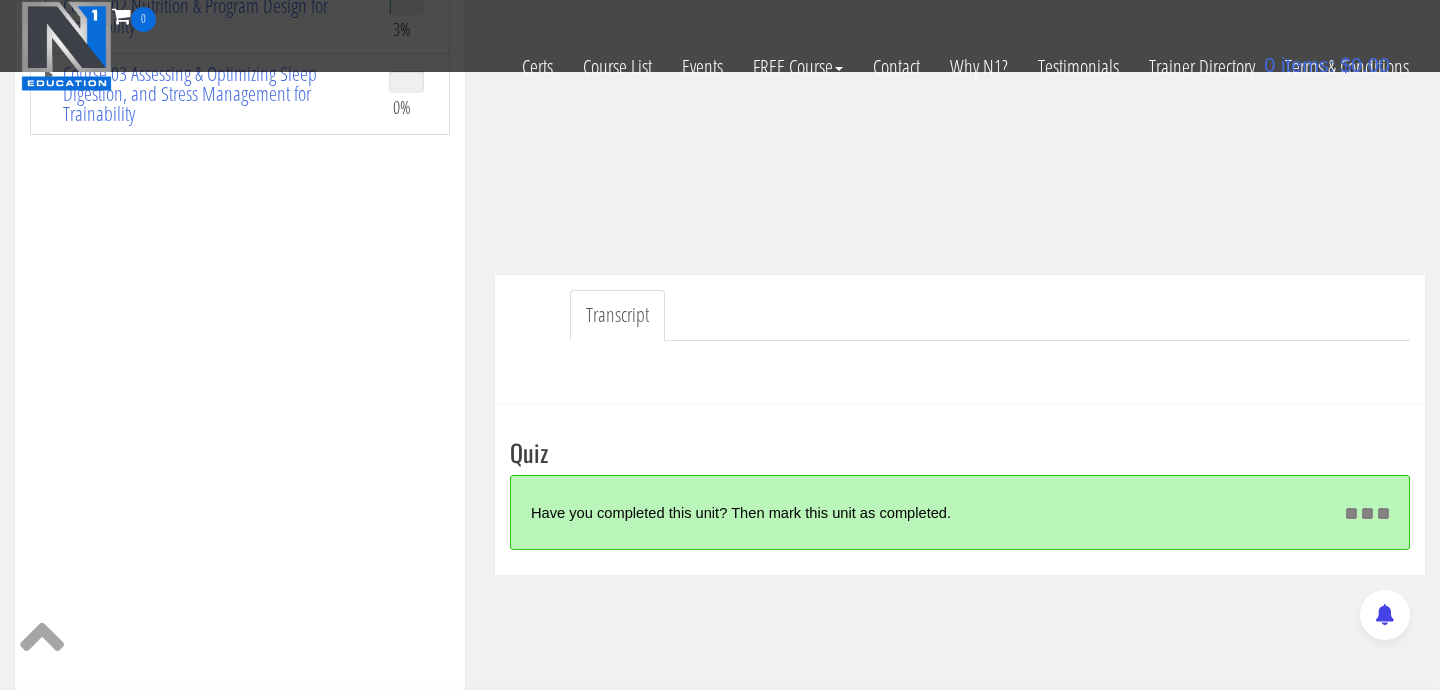 scroll, scrollTop: 369, scrollLeft: 0, axis: vertical 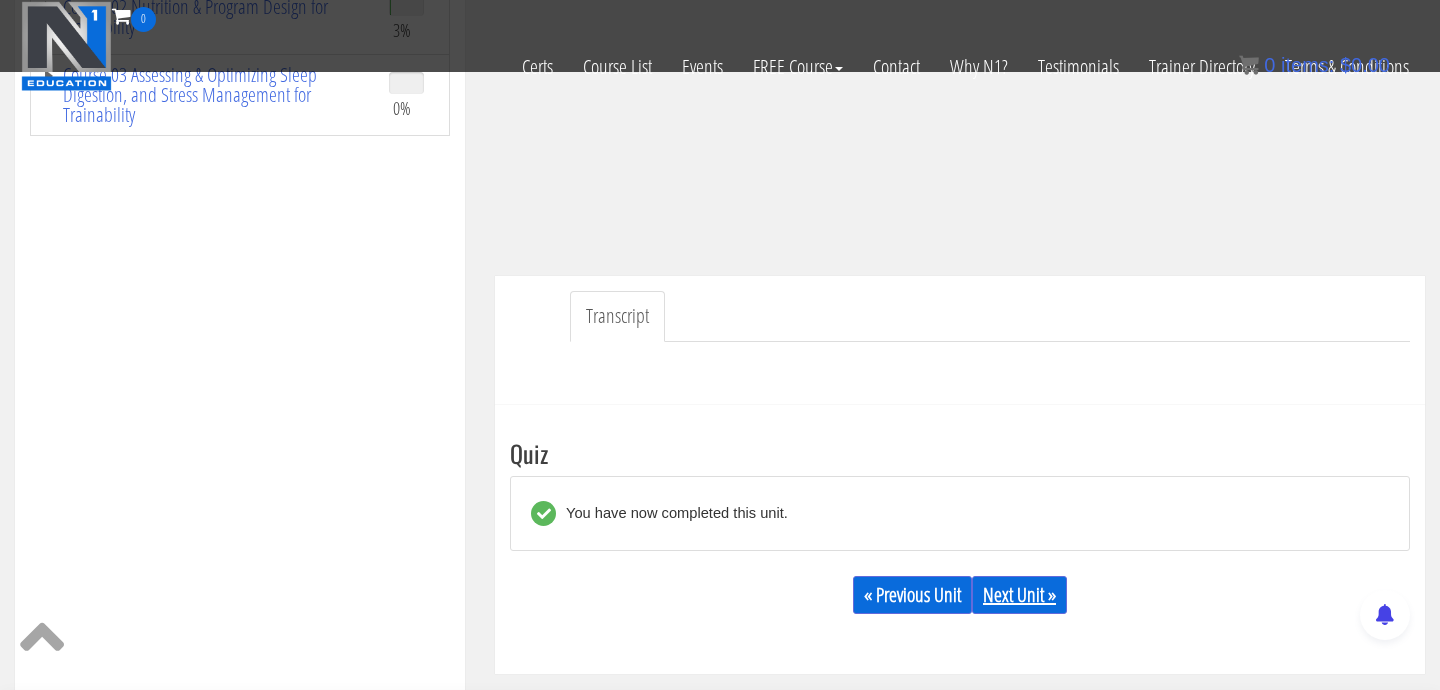 click on "Next Unit »" at bounding box center [1019, 595] 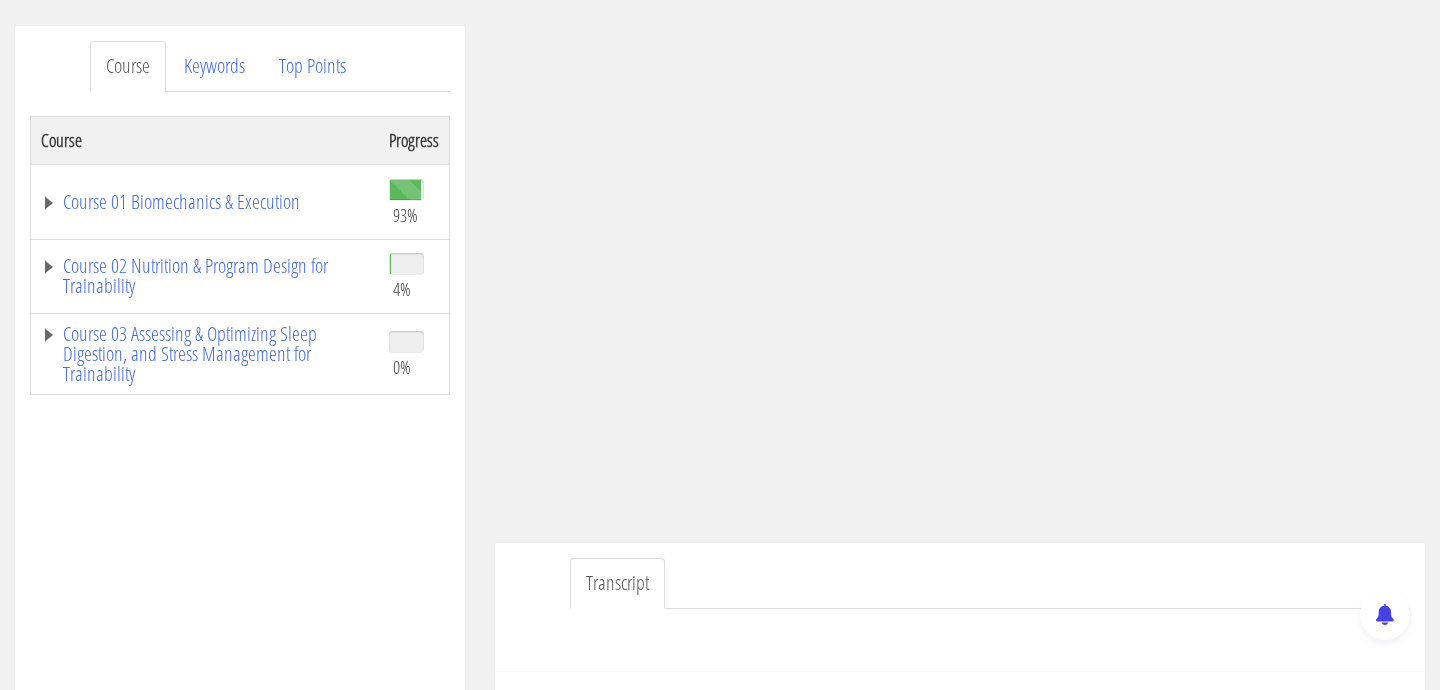 scroll, scrollTop: 233, scrollLeft: 0, axis: vertical 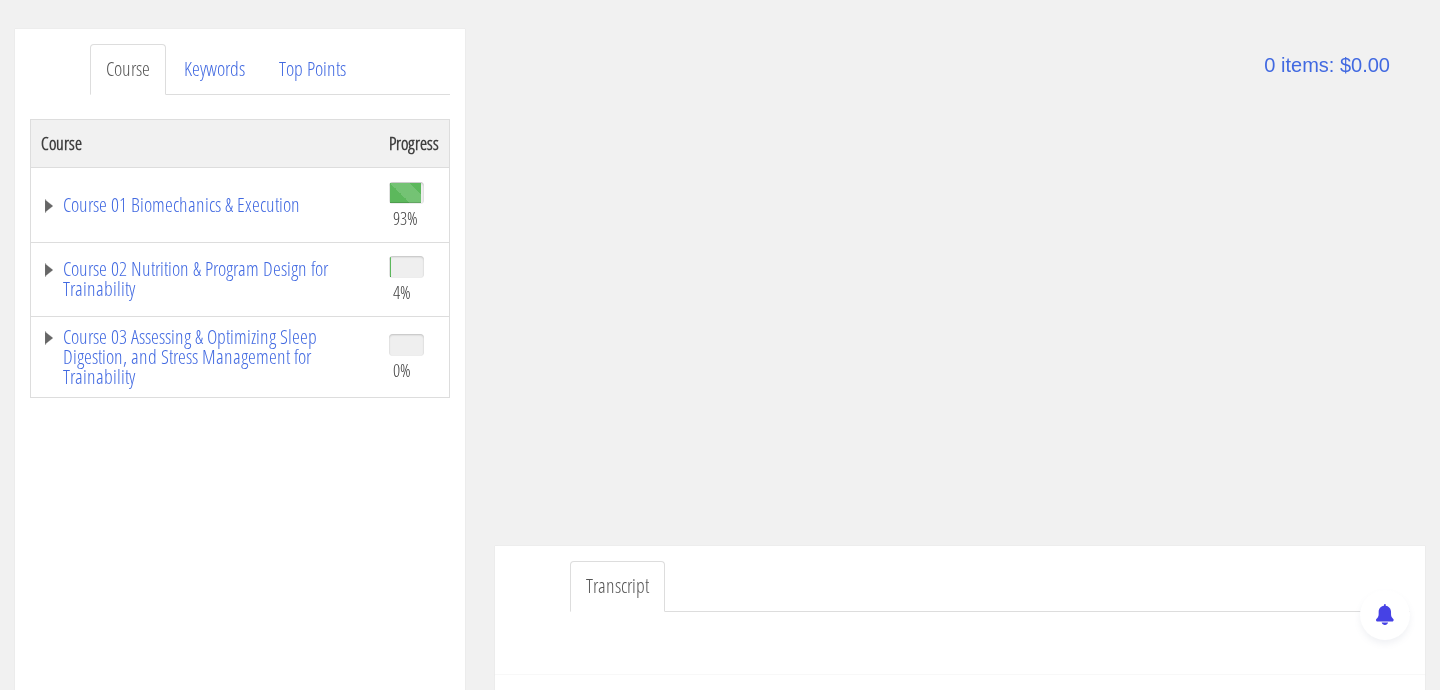 click on "Transcript" at bounding box center (990, 586) 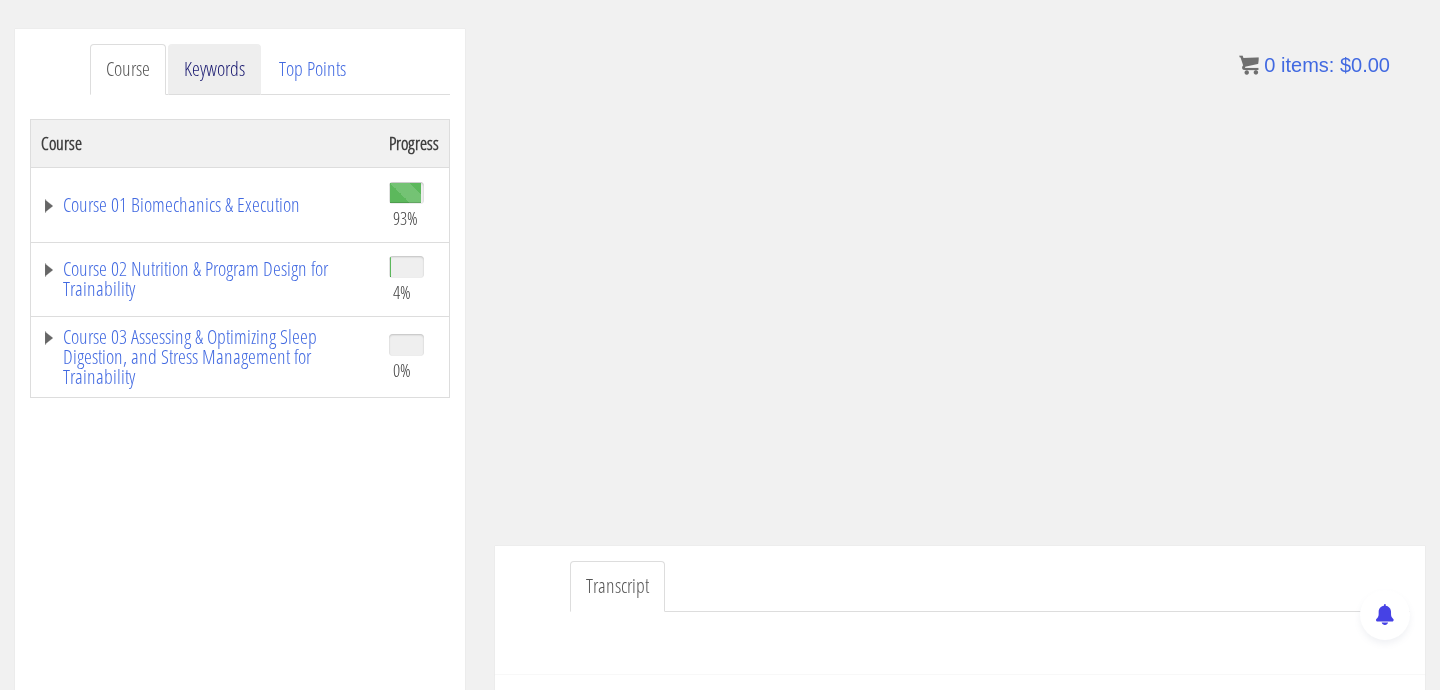 click on "Keywords" at bounding box center [214, 69] 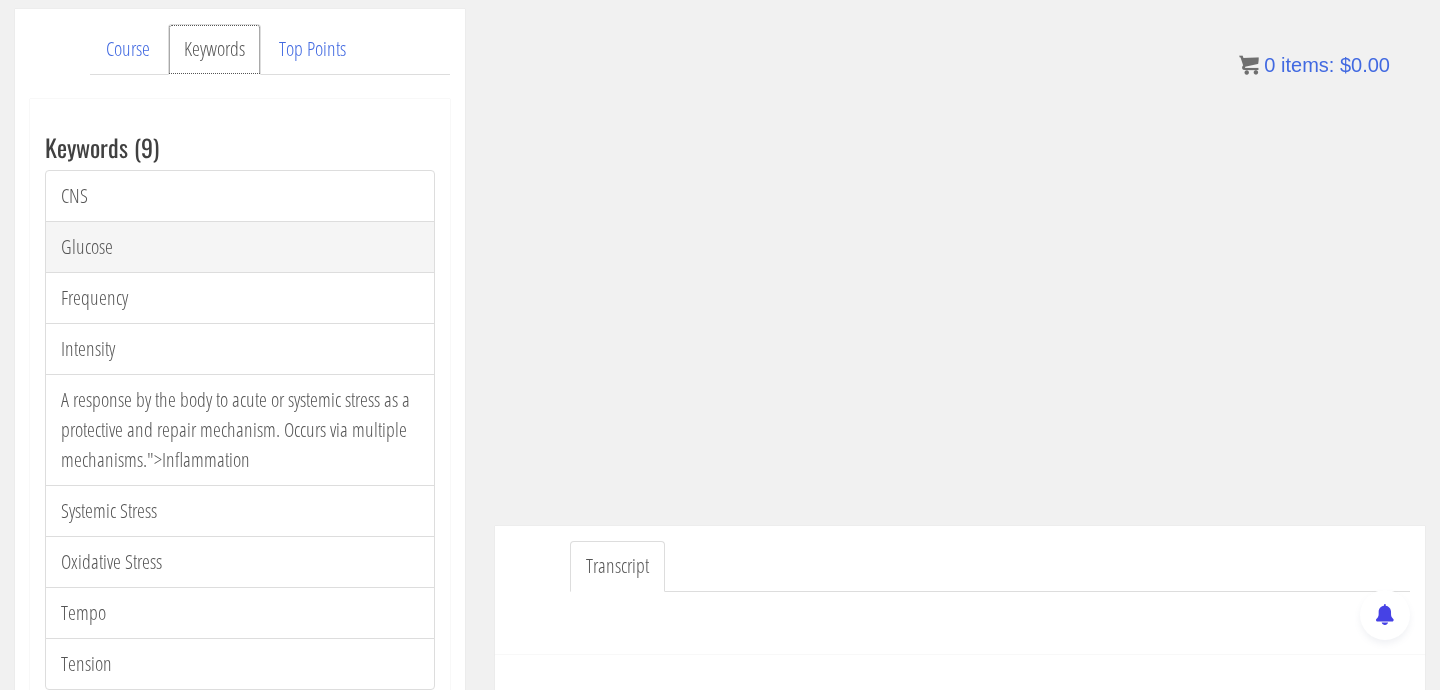 scroll, scrollTop: 97, scrollLeft: 0, axis: vertical 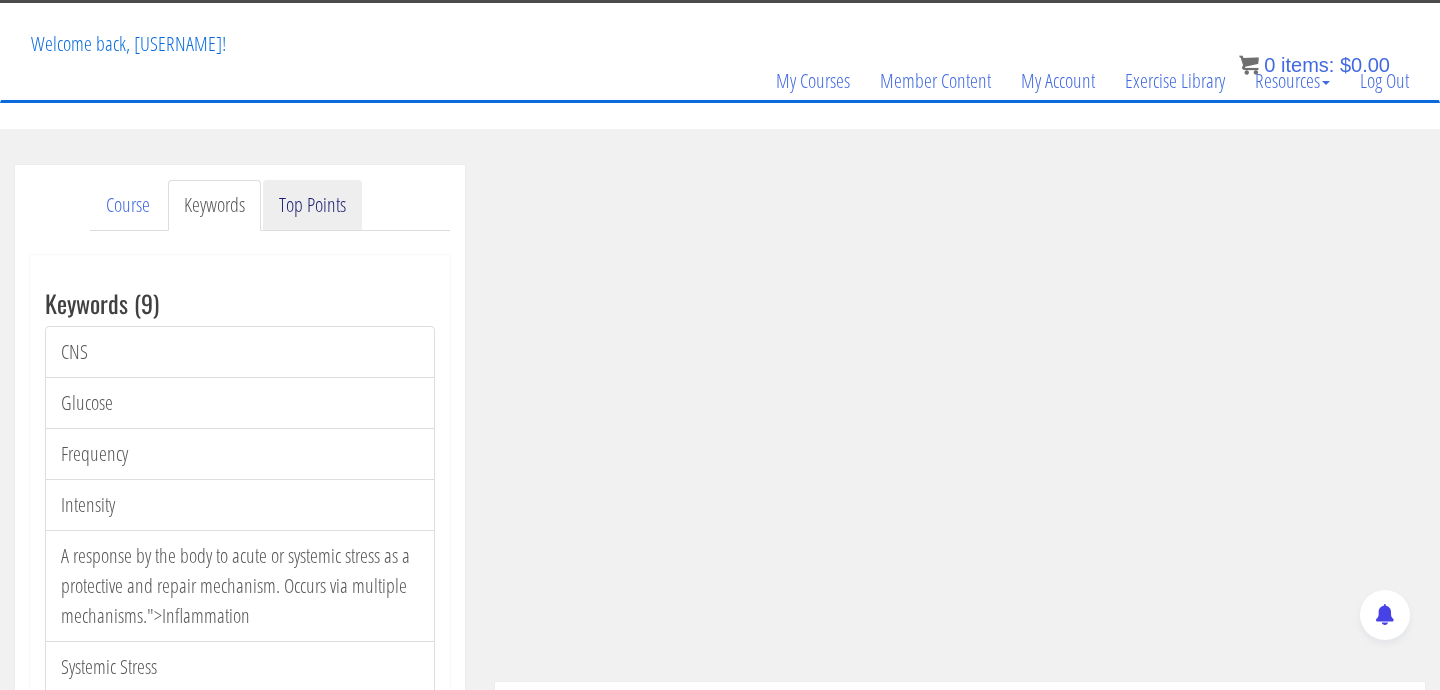 click on "Top Points" at bounding box center (312, 205) 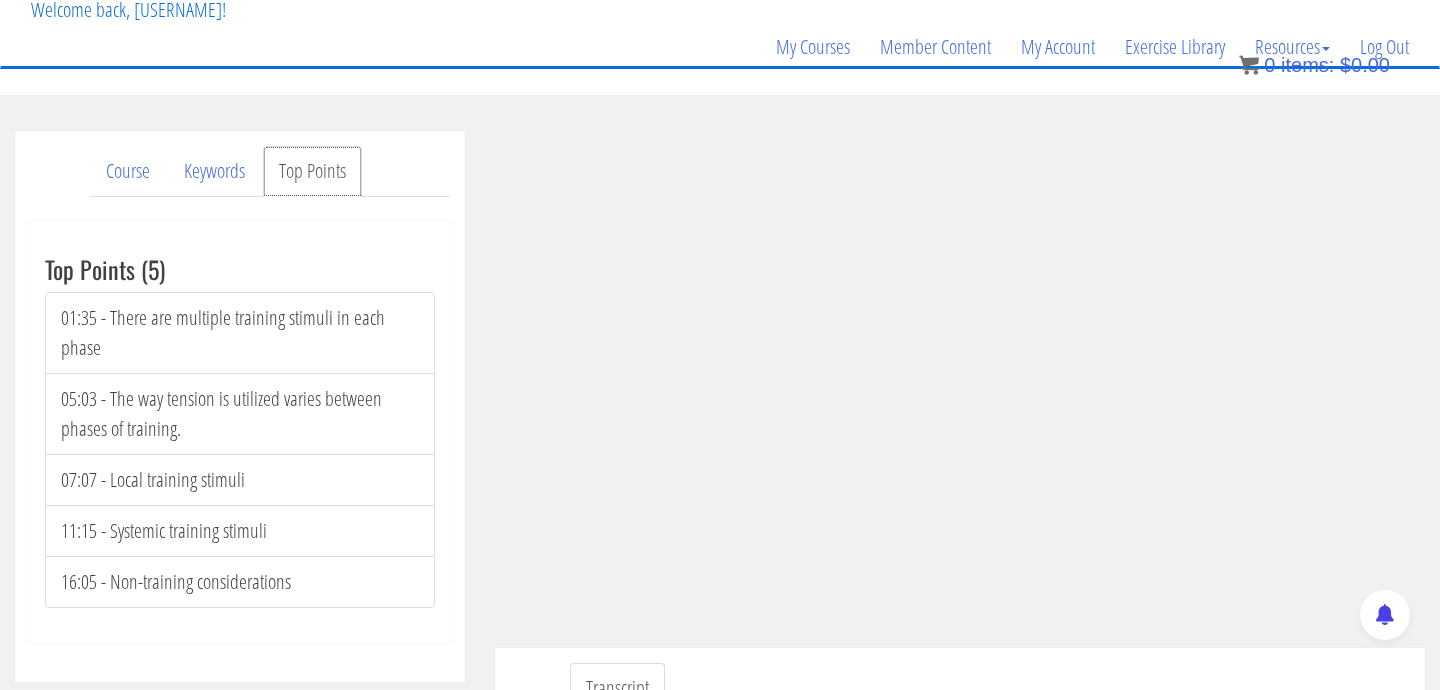 scroll, scrollTop: 135, scrollLeft: 0, axis: vertical 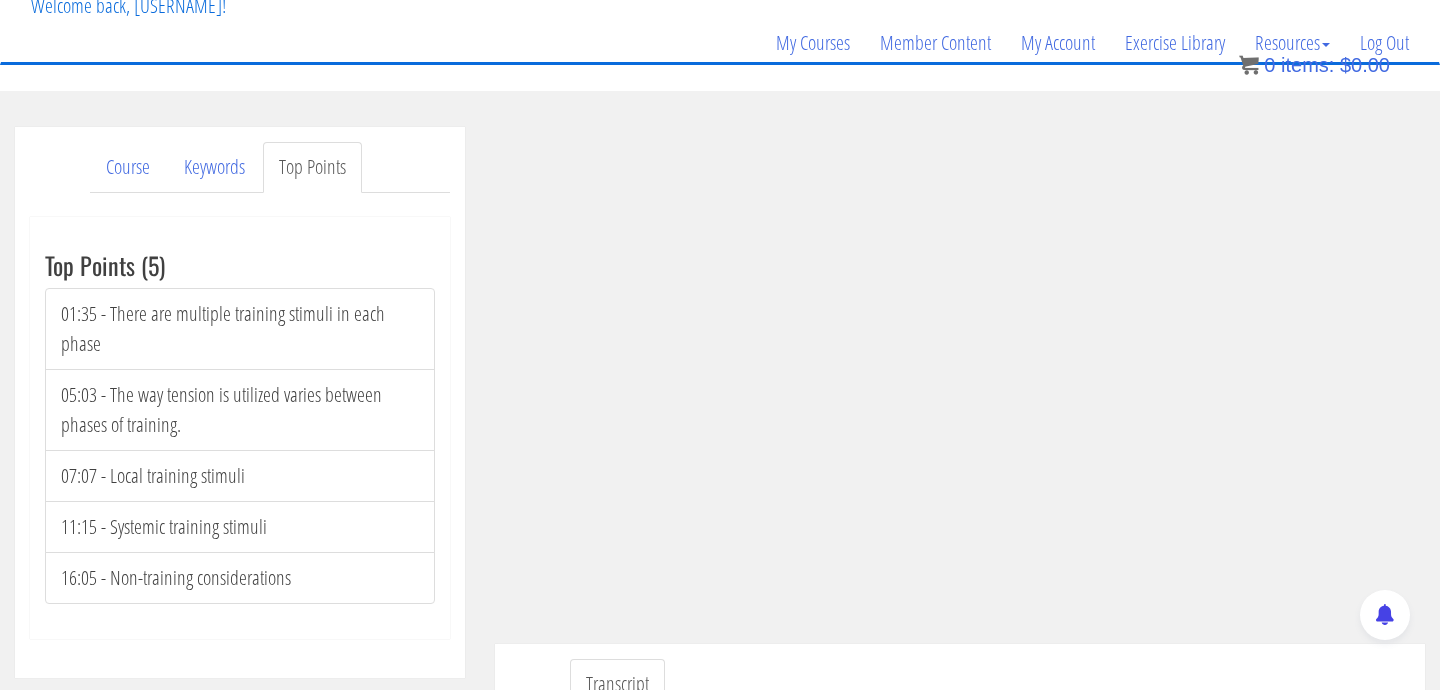 click on "Top Points (5)
01:35 - There are multiple training stimuli in each phase
05:03 - The way tension is utilized varies between phases of training.
07:07 - Local training stimuli
11:15 - Systemic training stimuli
16:05 - Non-training considerations" at bounding box center (240, 428) 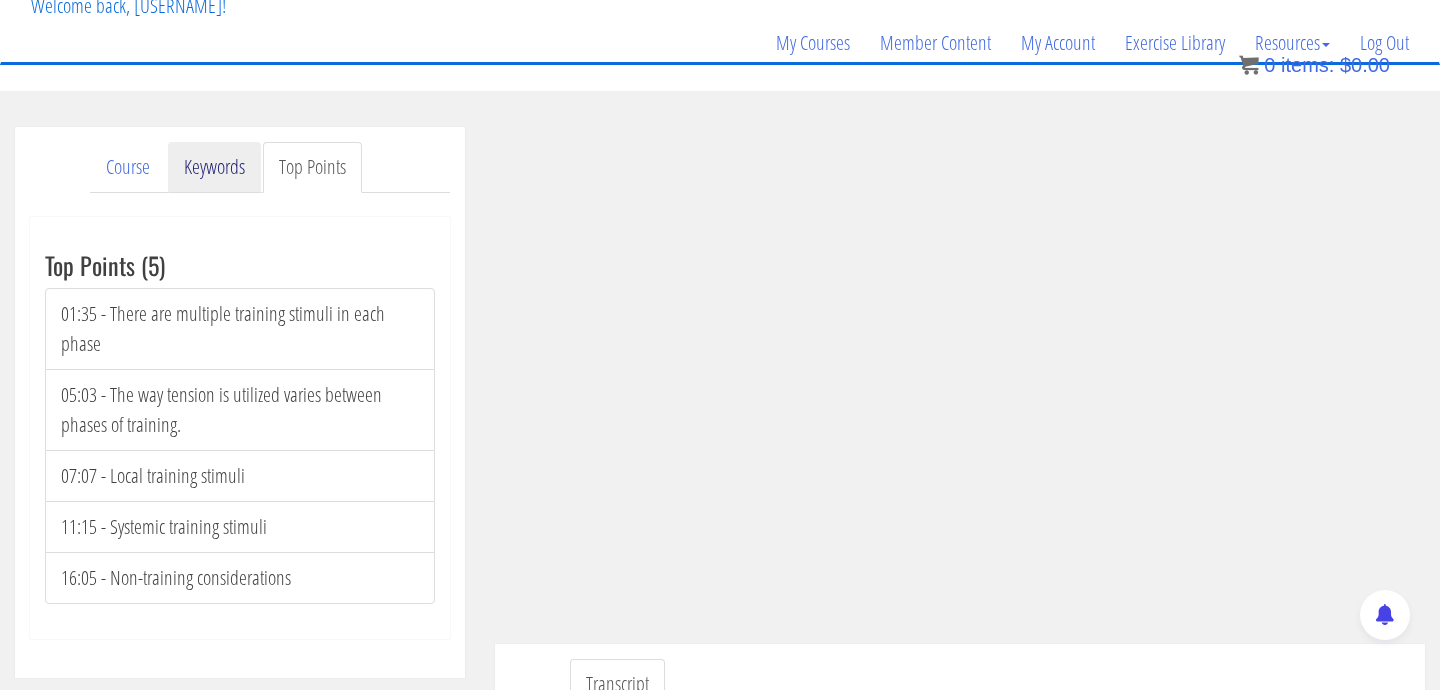 click on "Keywords" at bounding box center [214, 167] 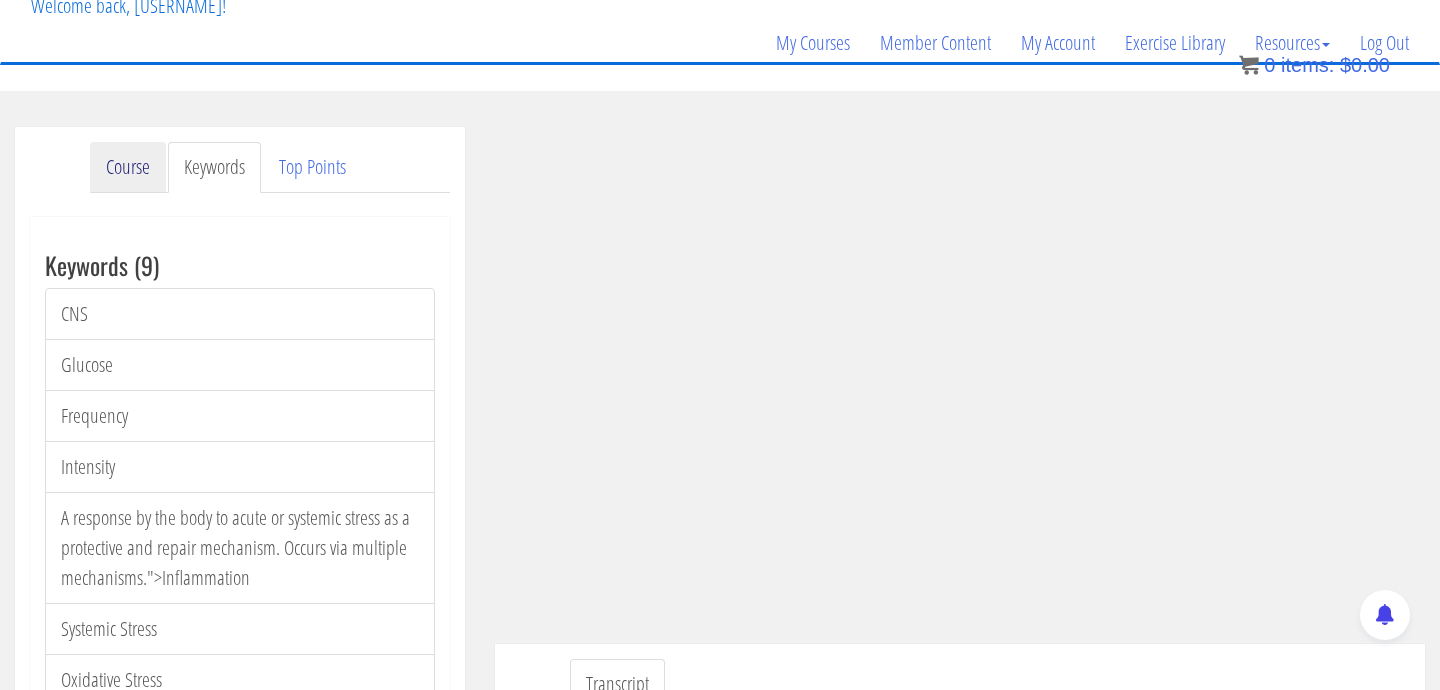 click on "Course" at bounding box center (128, 167) 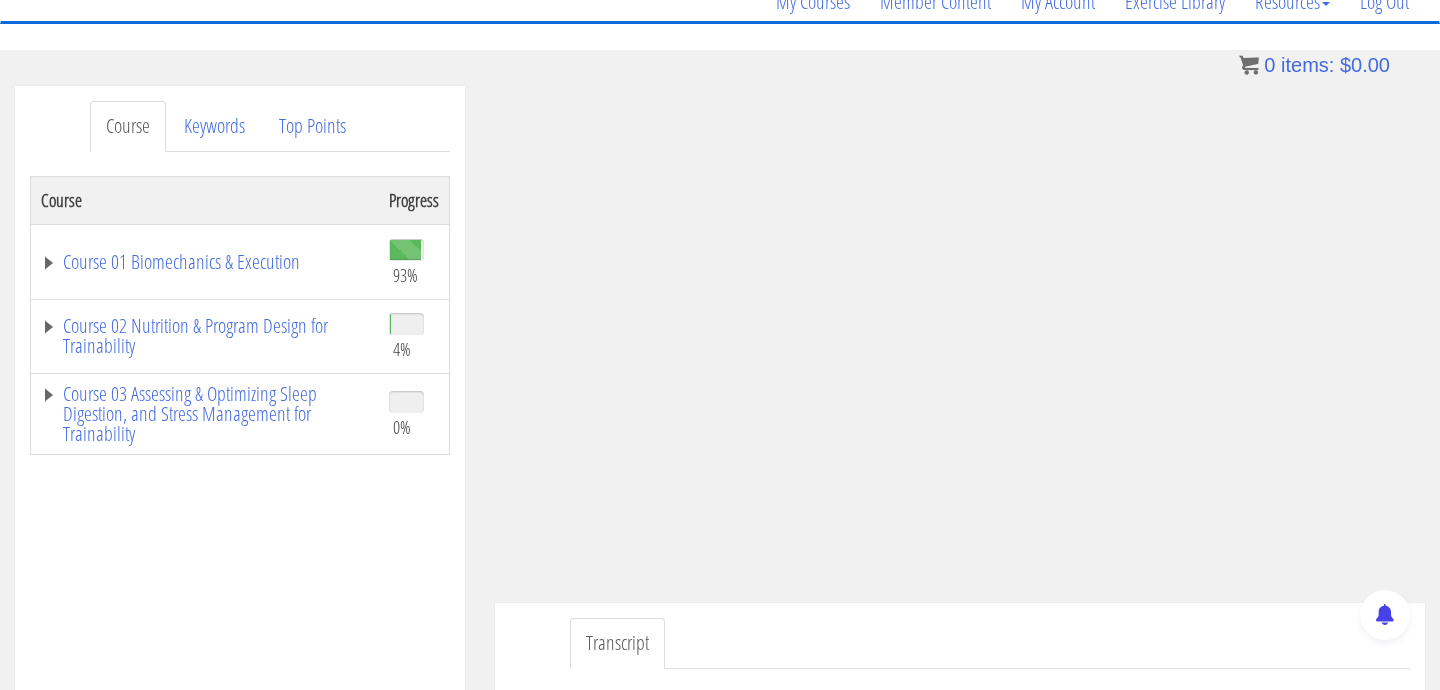 scroll, scrollTop: 196, scrollLeft: 0, axis: vertical 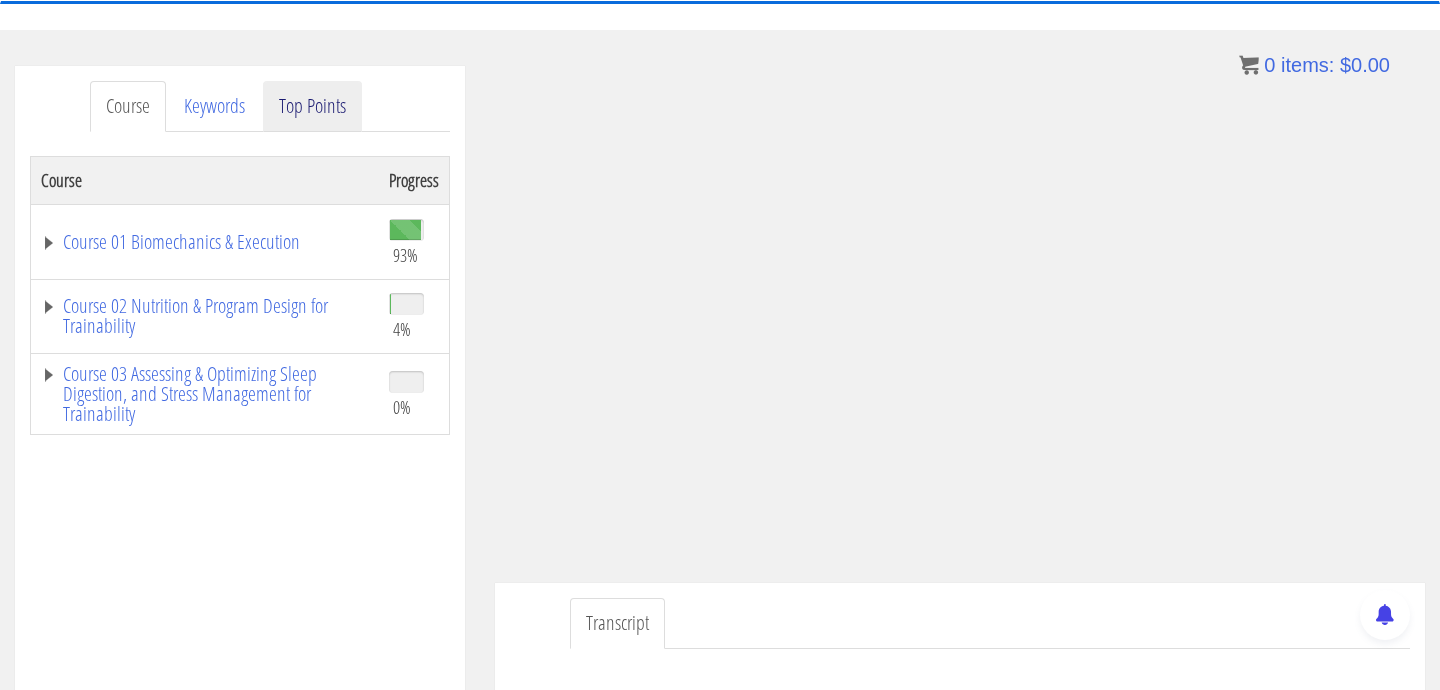 click on "Top Points" at bounding box center [312, 106] 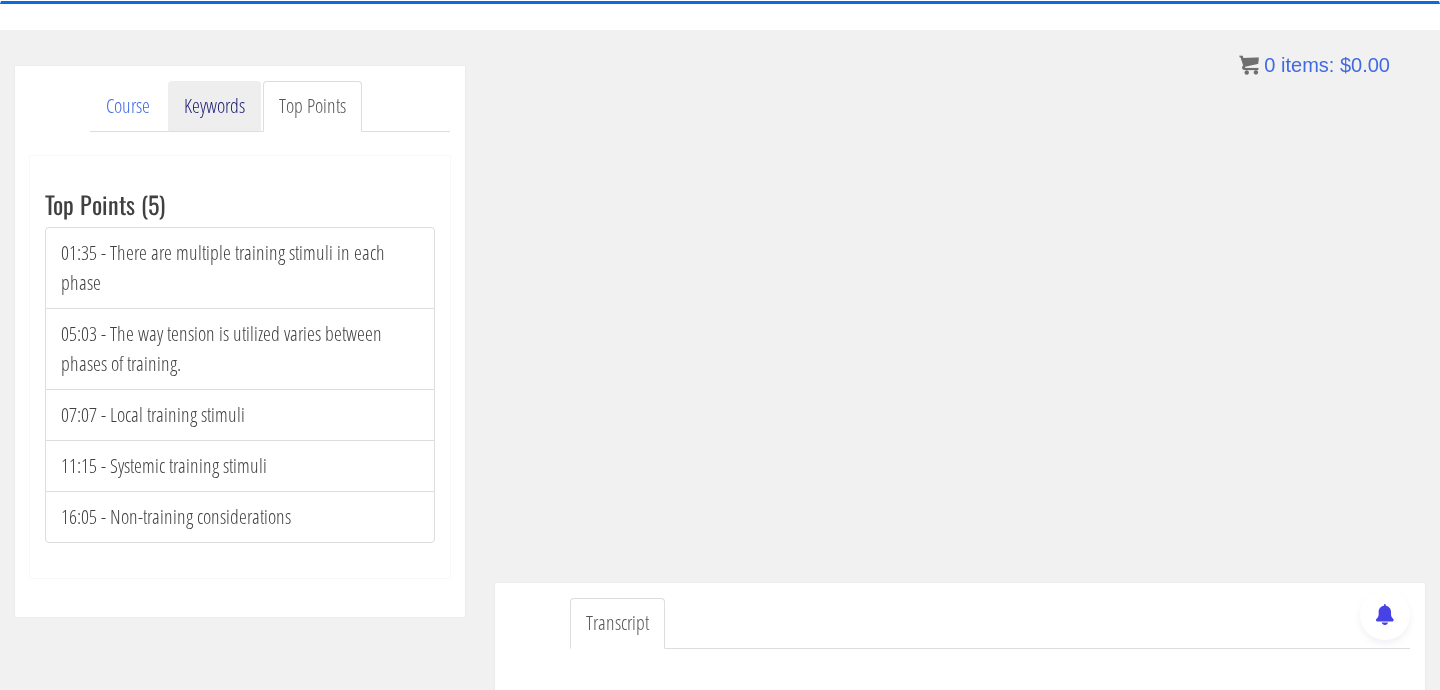 click on "Keywords" at bounding box center (214, 106) 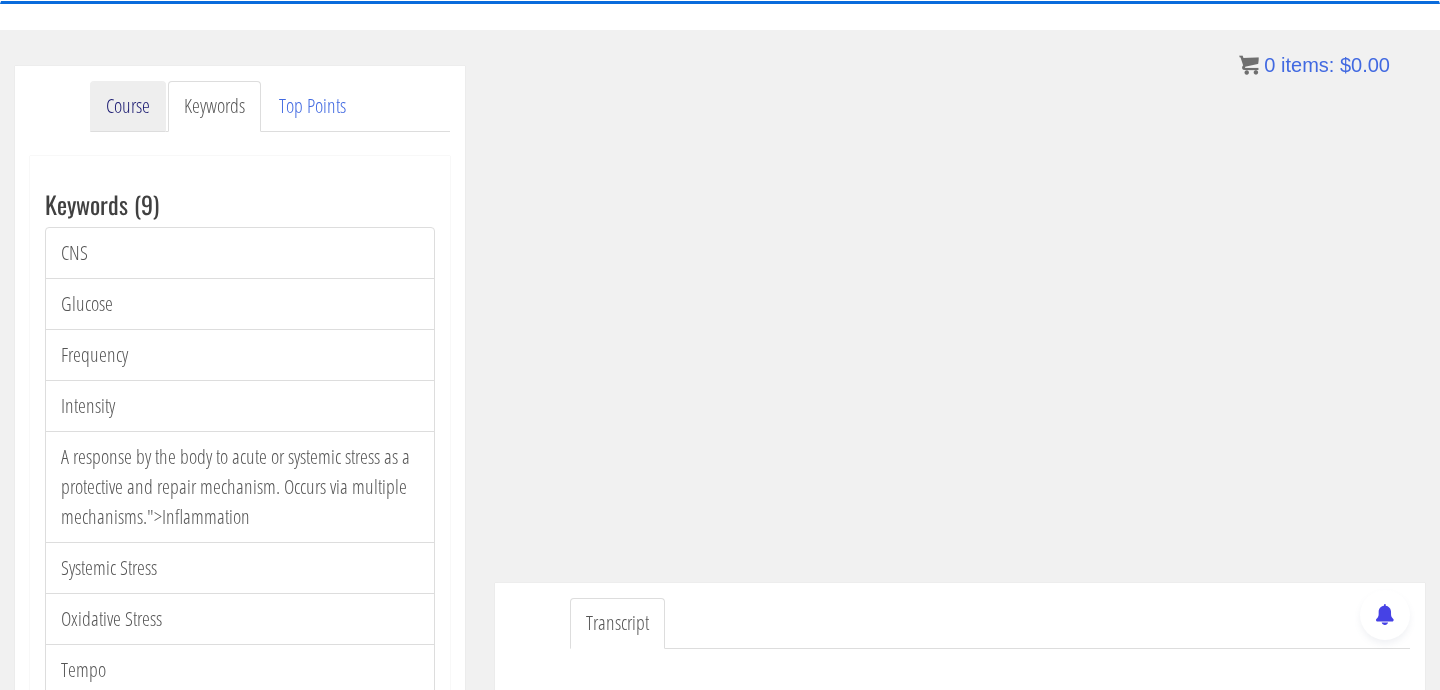 click on "Course" at bounding box center [128, 106] 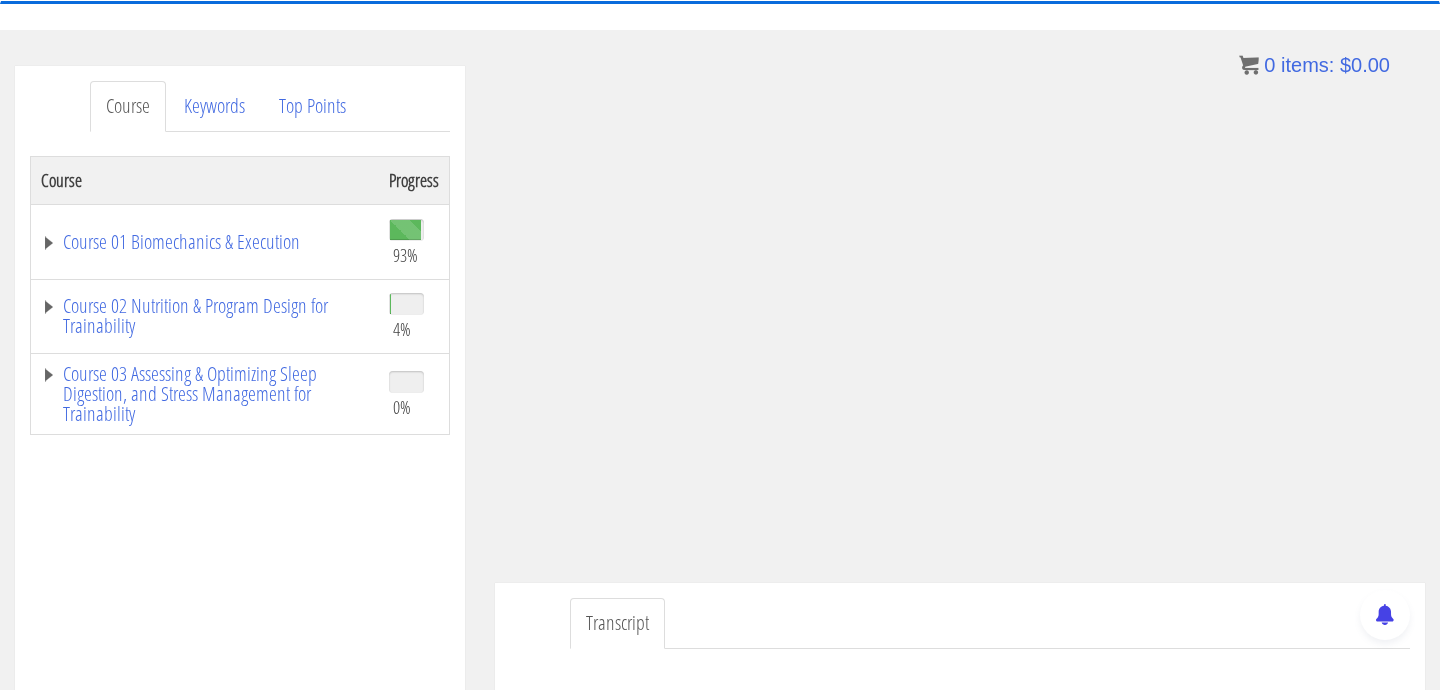 scroll, scrollTop: 468, scrollLeft: 0, axis: vertical 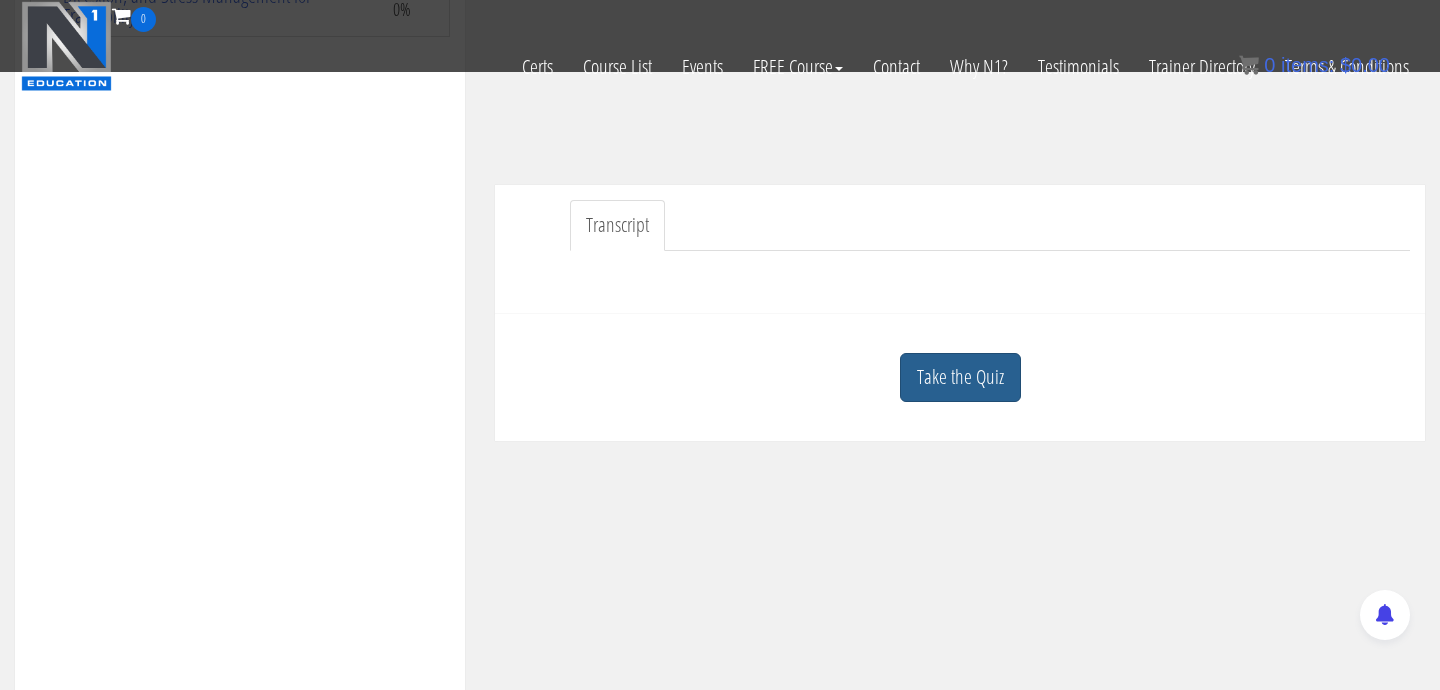click on "Take the Quiz" at bounding box center [960, 377] 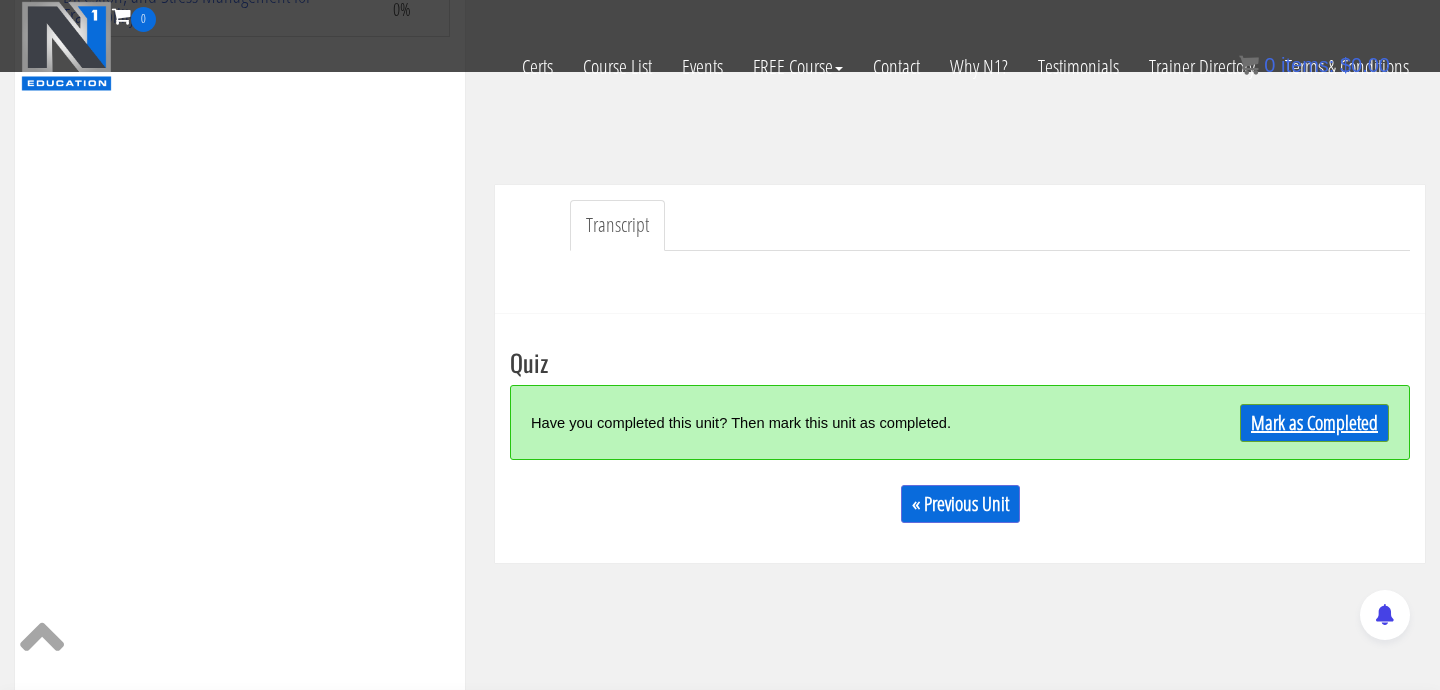 click on "Mark as Completed" at bounding box center [1314, 423] 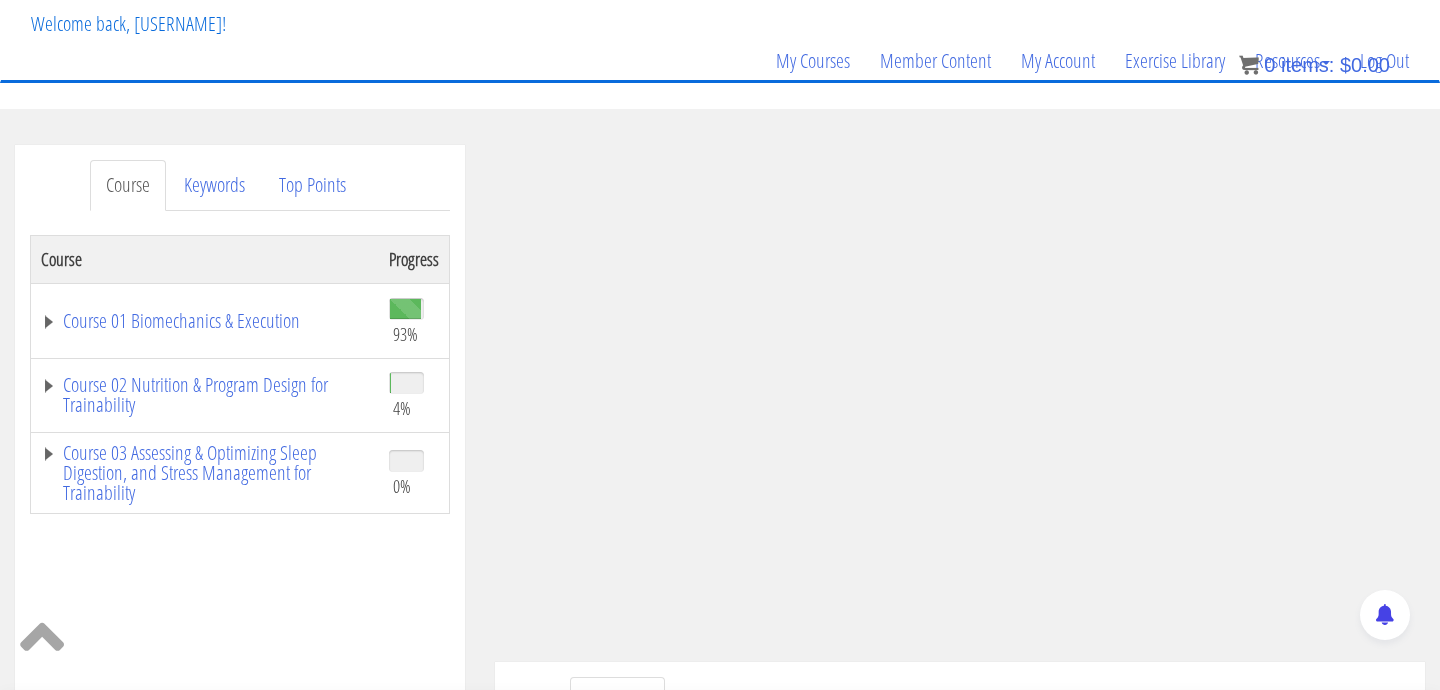scroll, scrollTop: 126, scrollLeft: 0, axis: vertical 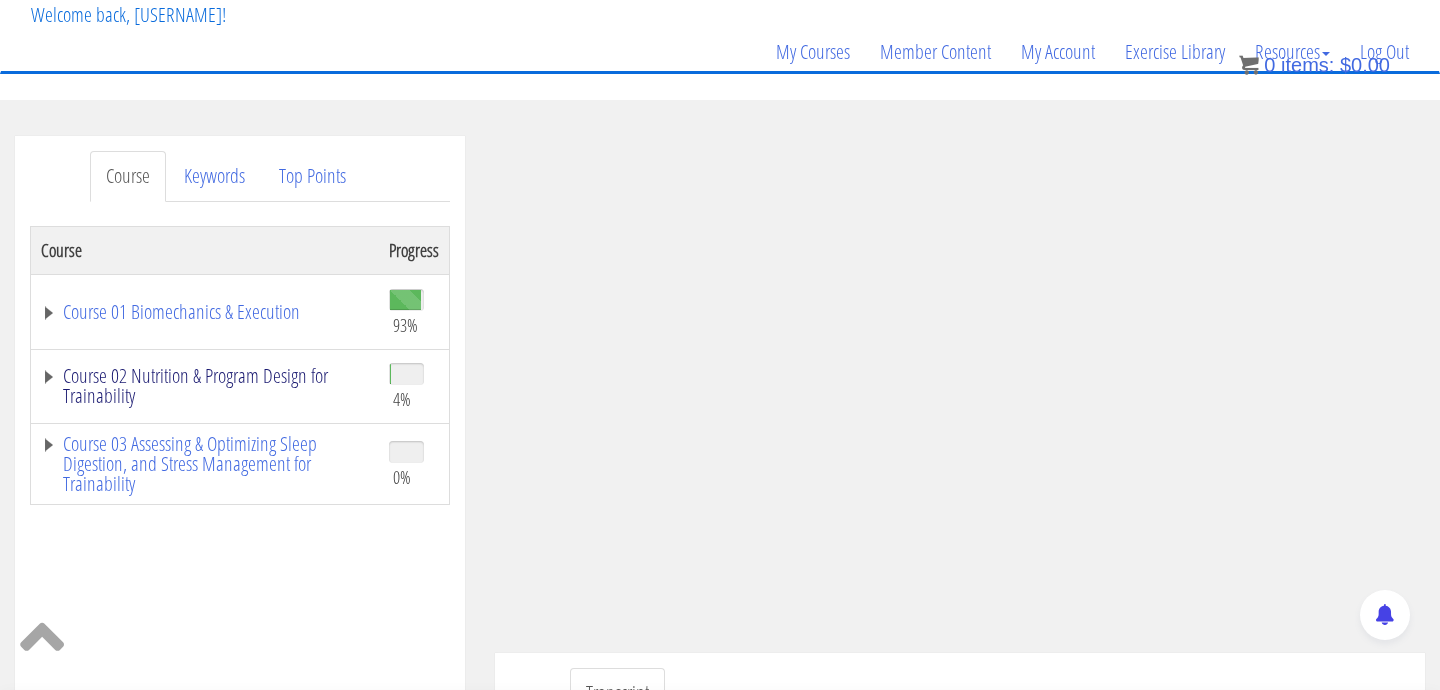 click on "Course 02 Nutrition & Program Design for Trainability" at bounding box center [205, 312] 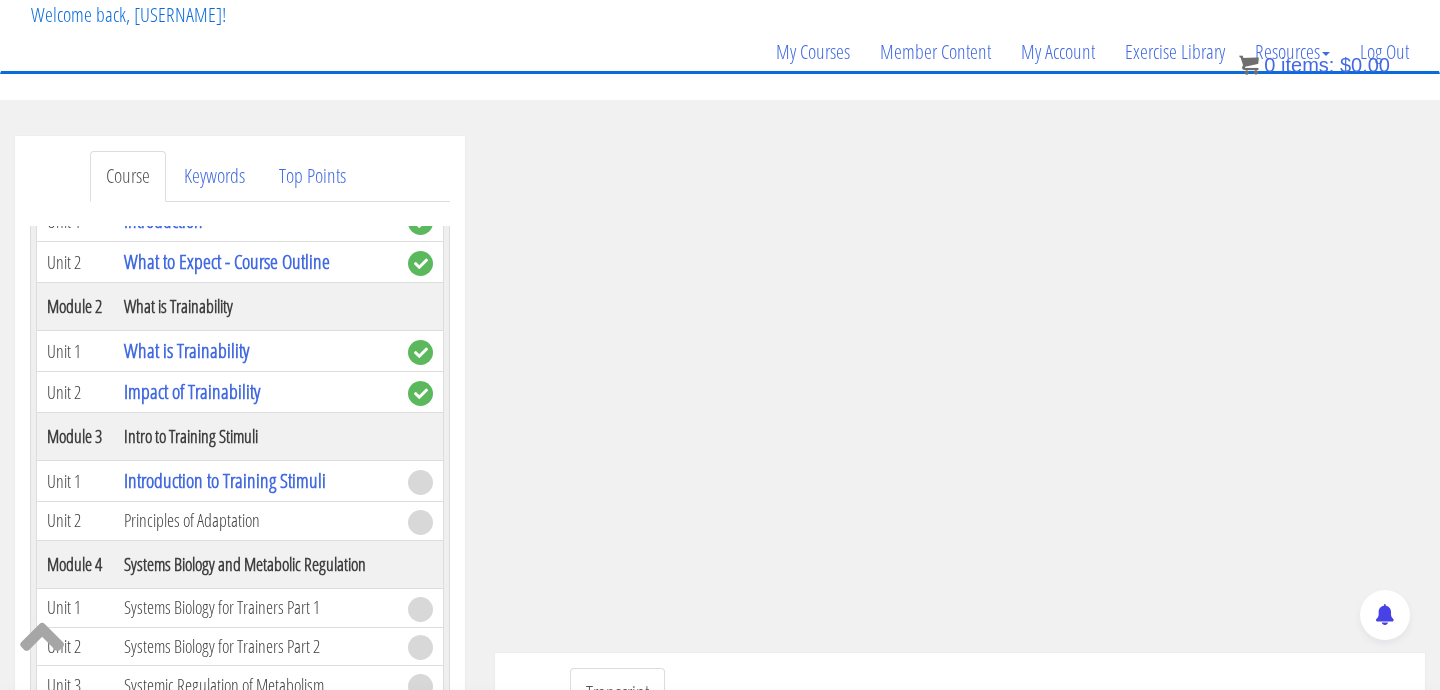 scroll, scrollTop: 291, scrollLeft: 0, axis: vertical 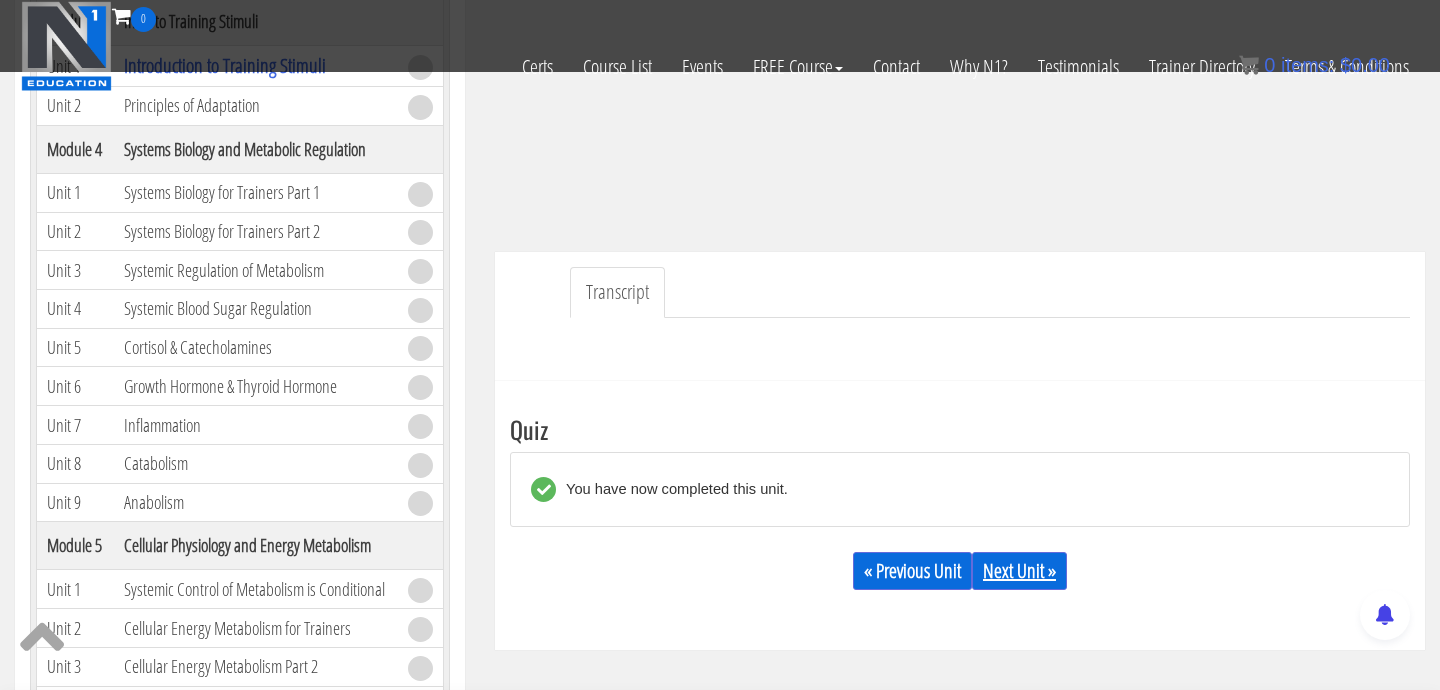 click on "Next Unit »" at bounding box center (1019, 571) 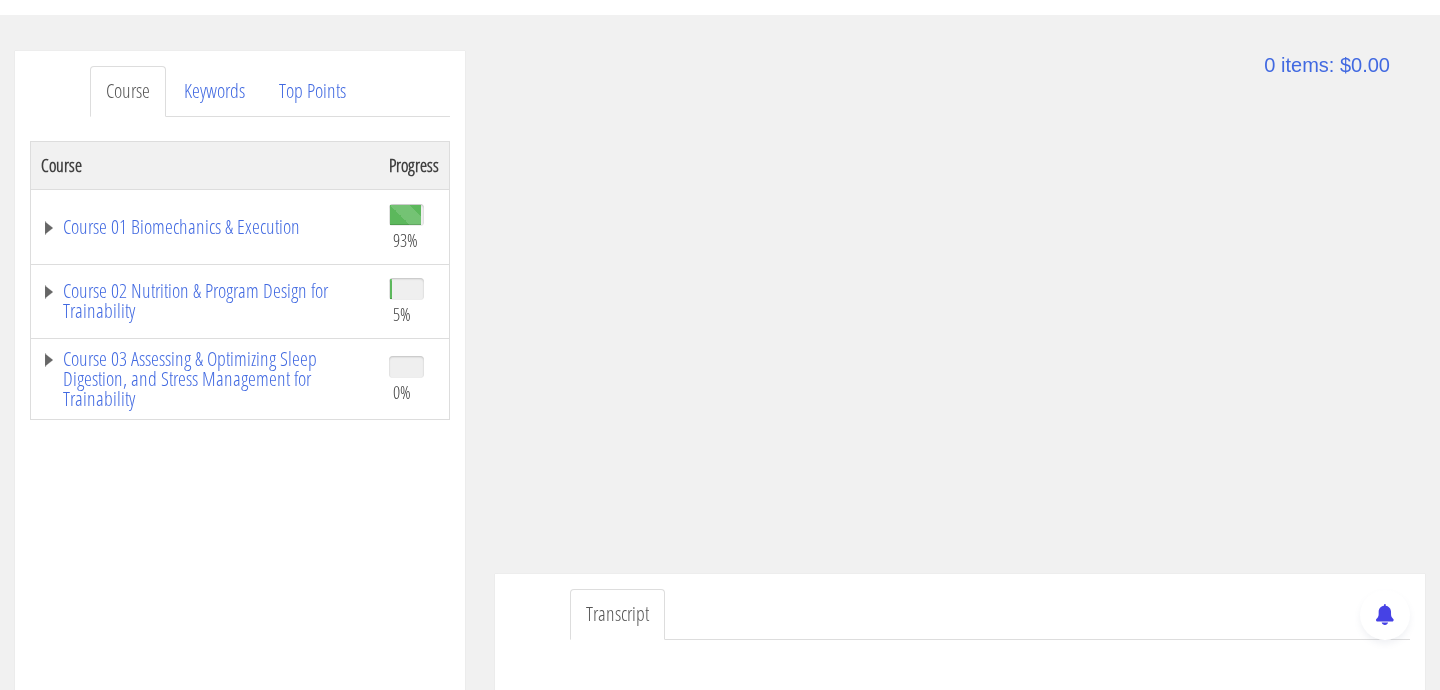 scroll, scrollTop: 197, scrollLeft: 0, axis: vertical 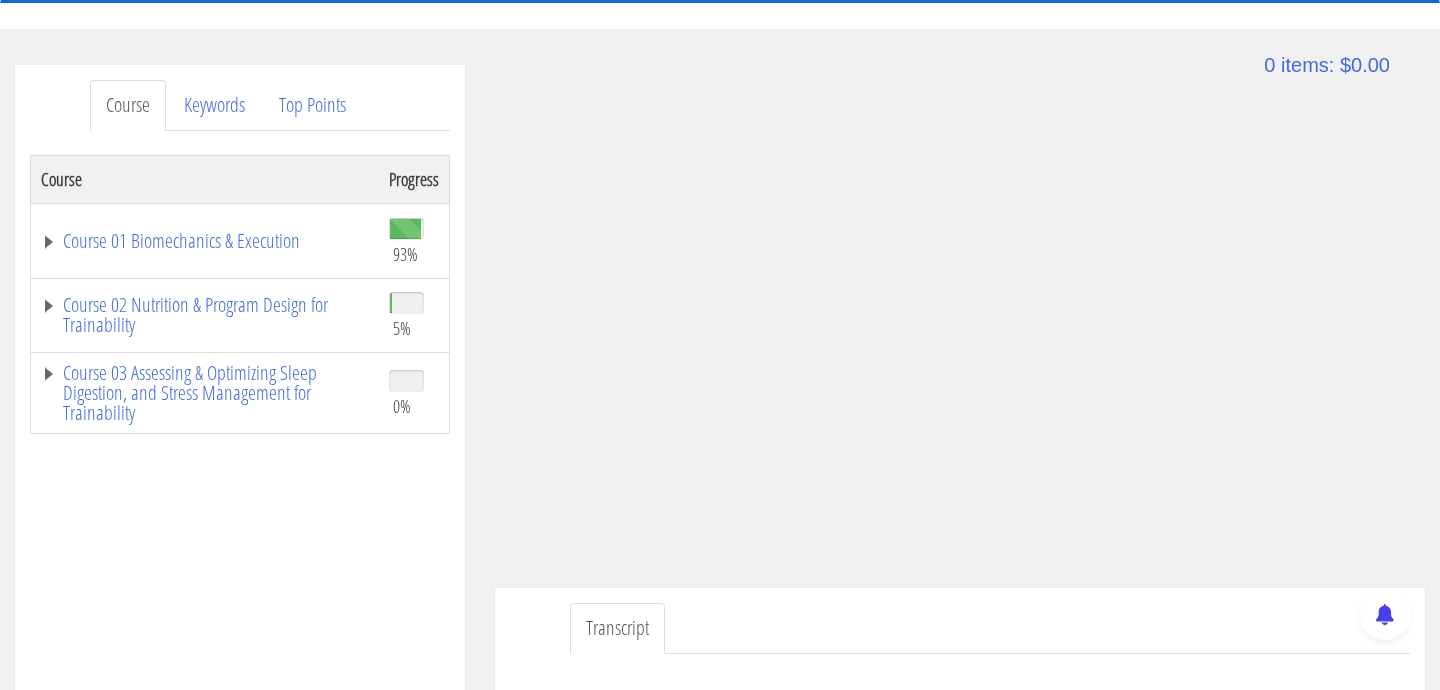 click on "Transcript" at bounding box center [990, 628] 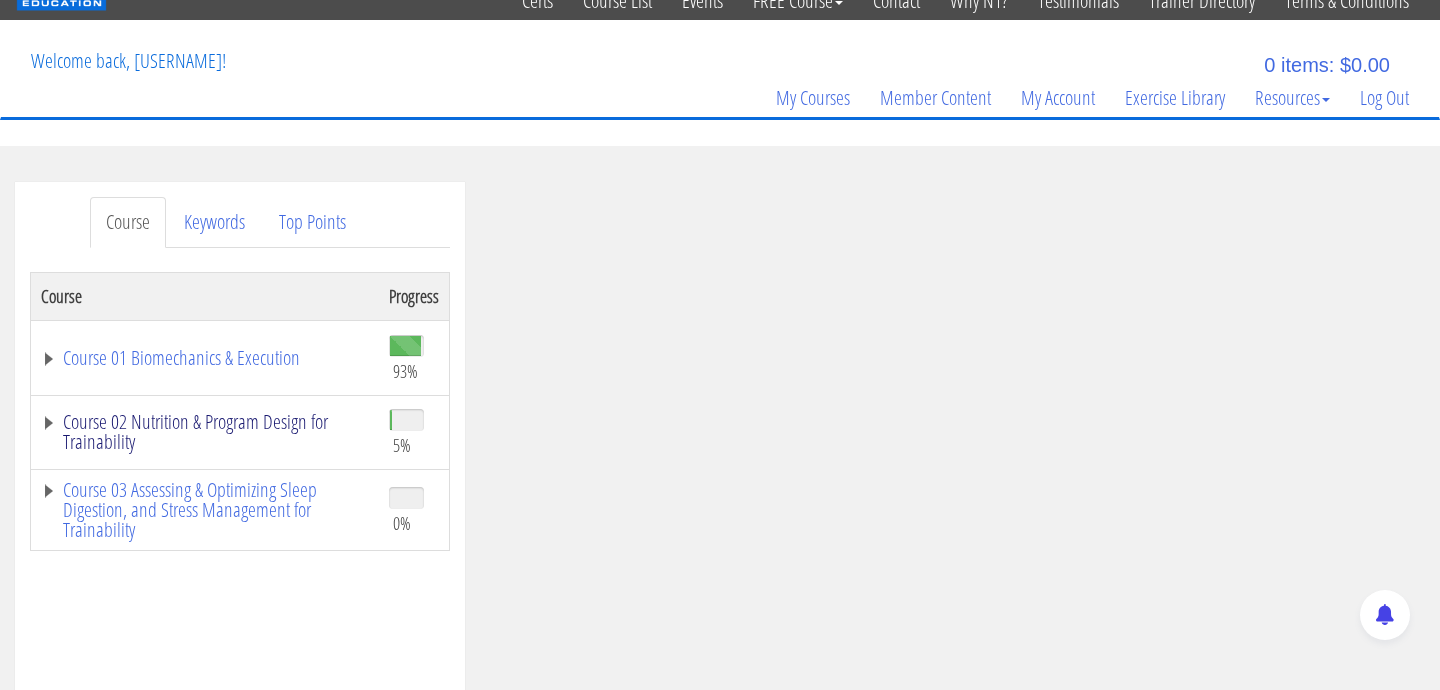 scroll, scrollTop: 58, scrollLeft: 0, axis: vertical 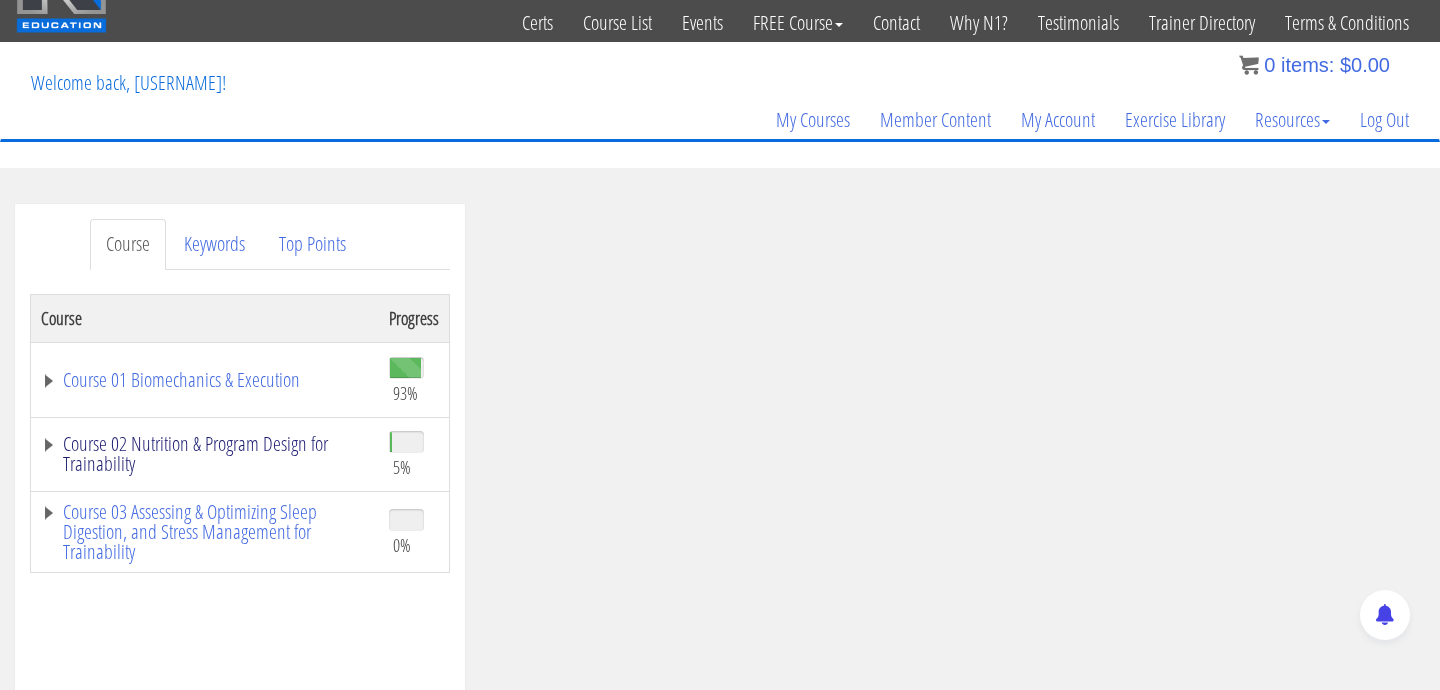 click on "Course 02 Nutrition & Program Design for Trainability" at bounding box center (205, 380) 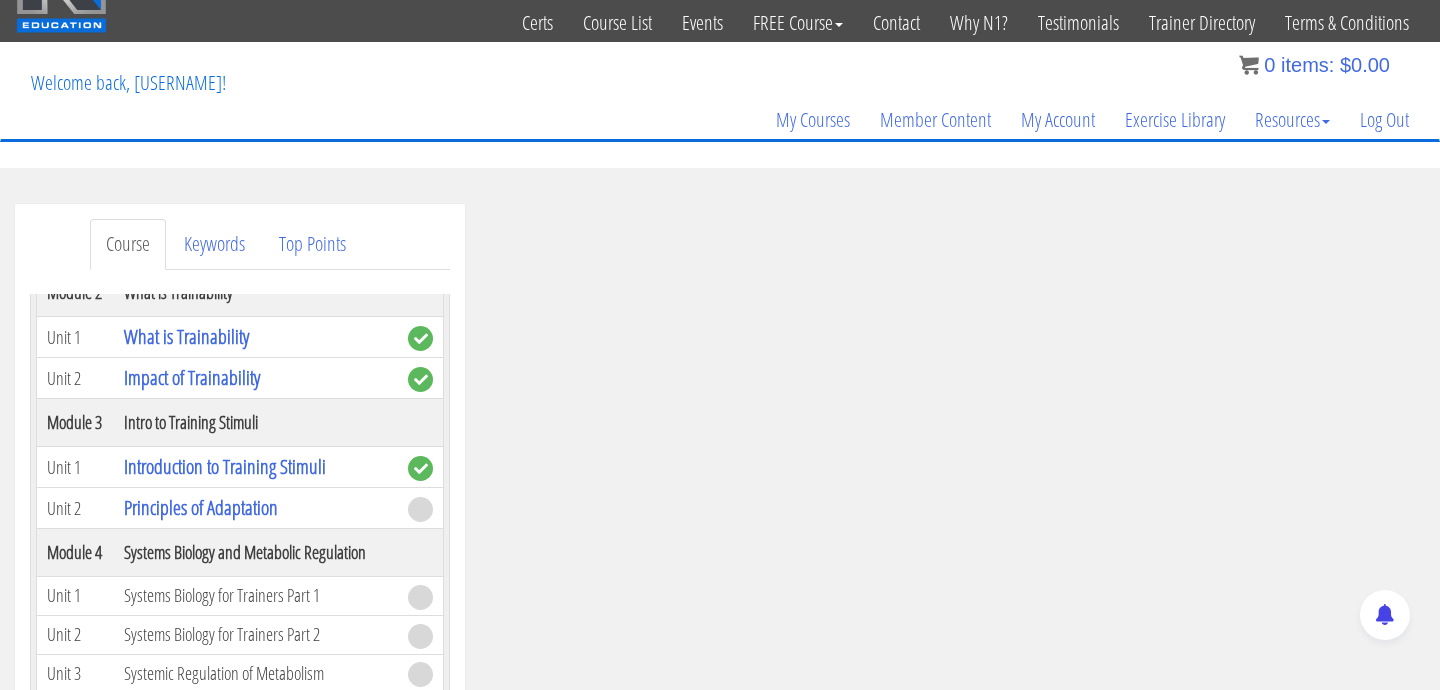 scroll, scrollTop: 361, scrollLeft: 0, axis: vertical 